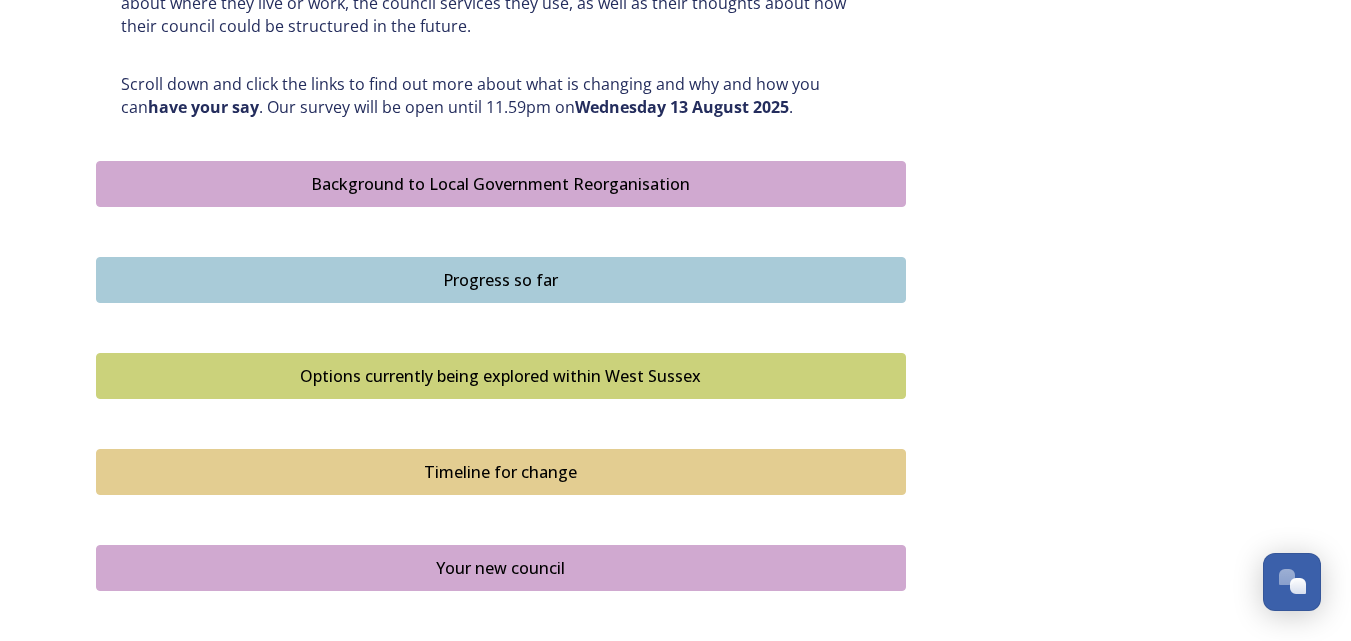 scroll, scrollTop: 1100, scrollLeft: 0, axis: vertical 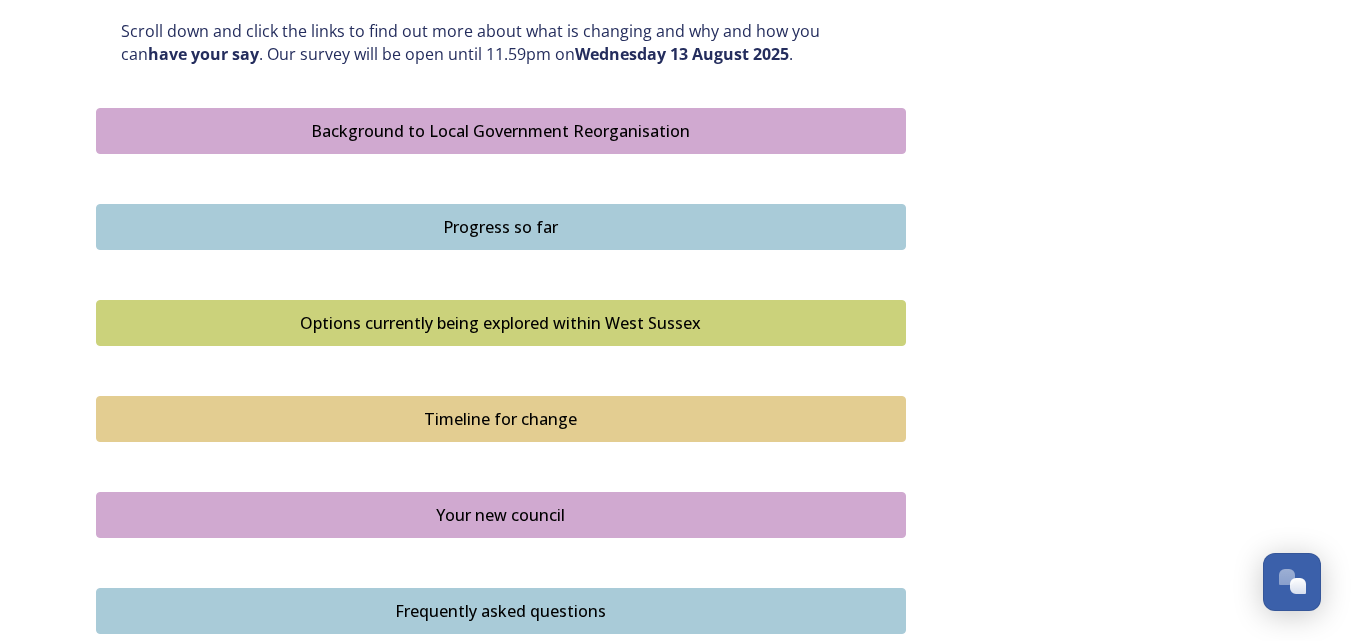 click on "Background to Local Government Reorganisation" at bounding box center [501, 131] 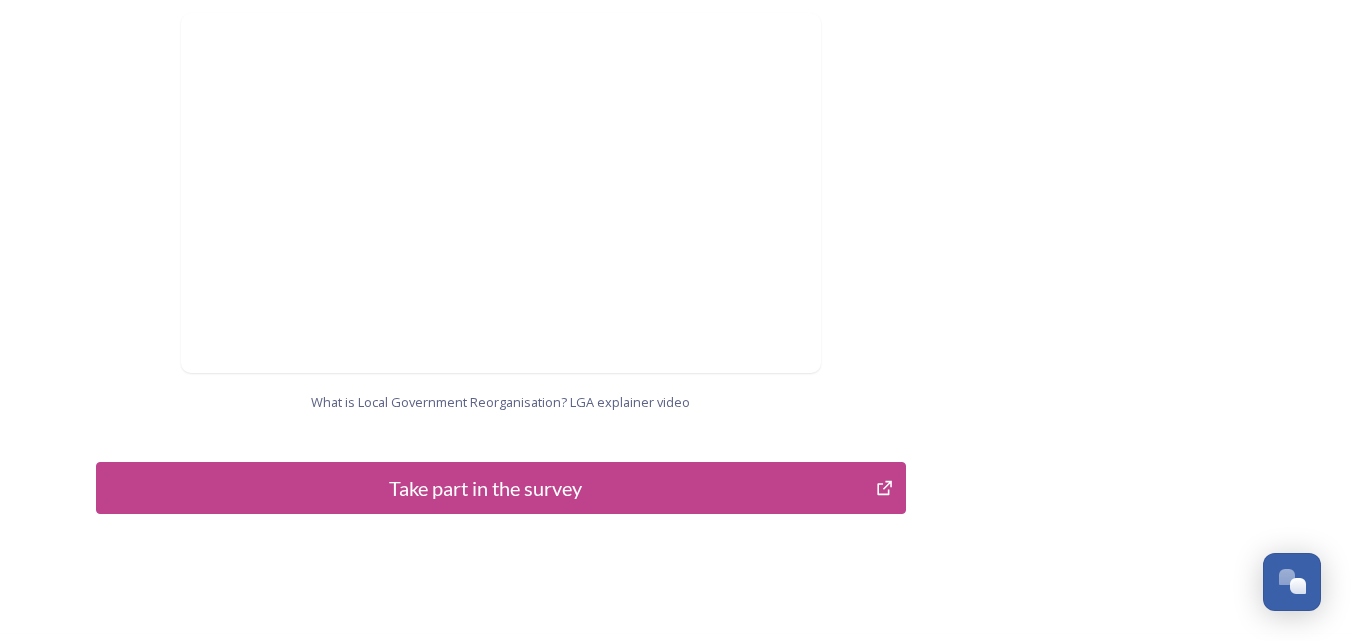 scroll, scrollTop: 2194, scrollLeft: 0, axis: vertical 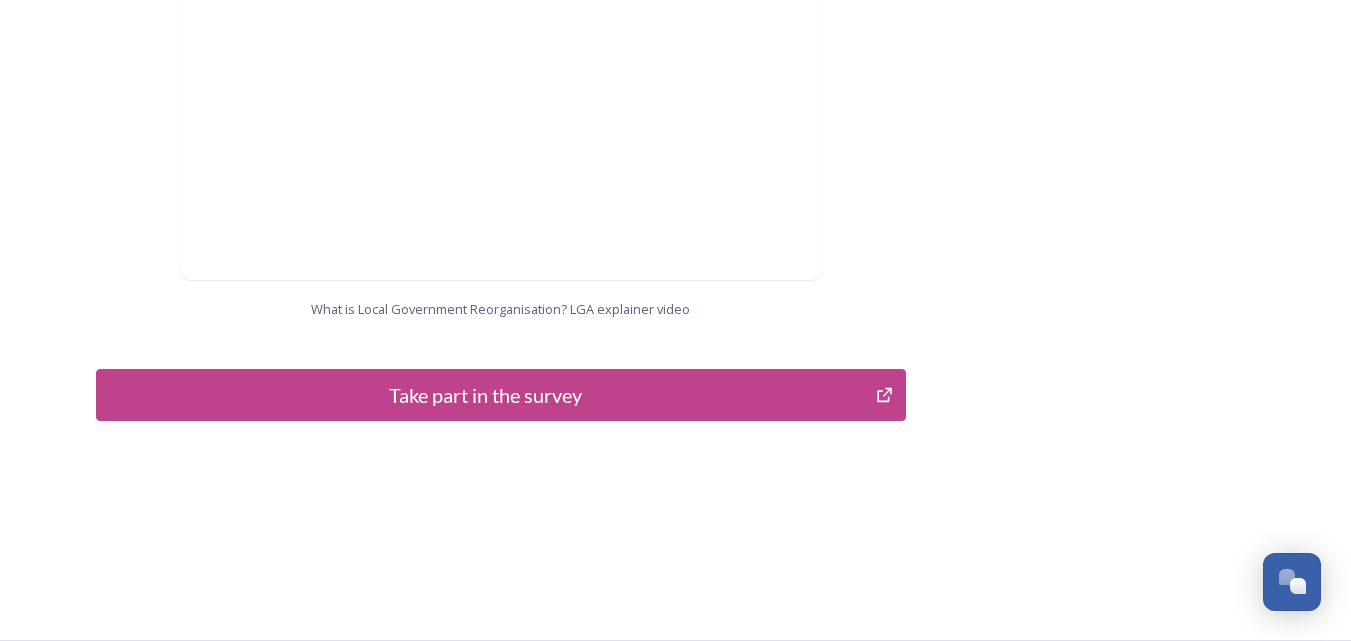 click on "Take part in the survey" at bounding box center (486, 395) 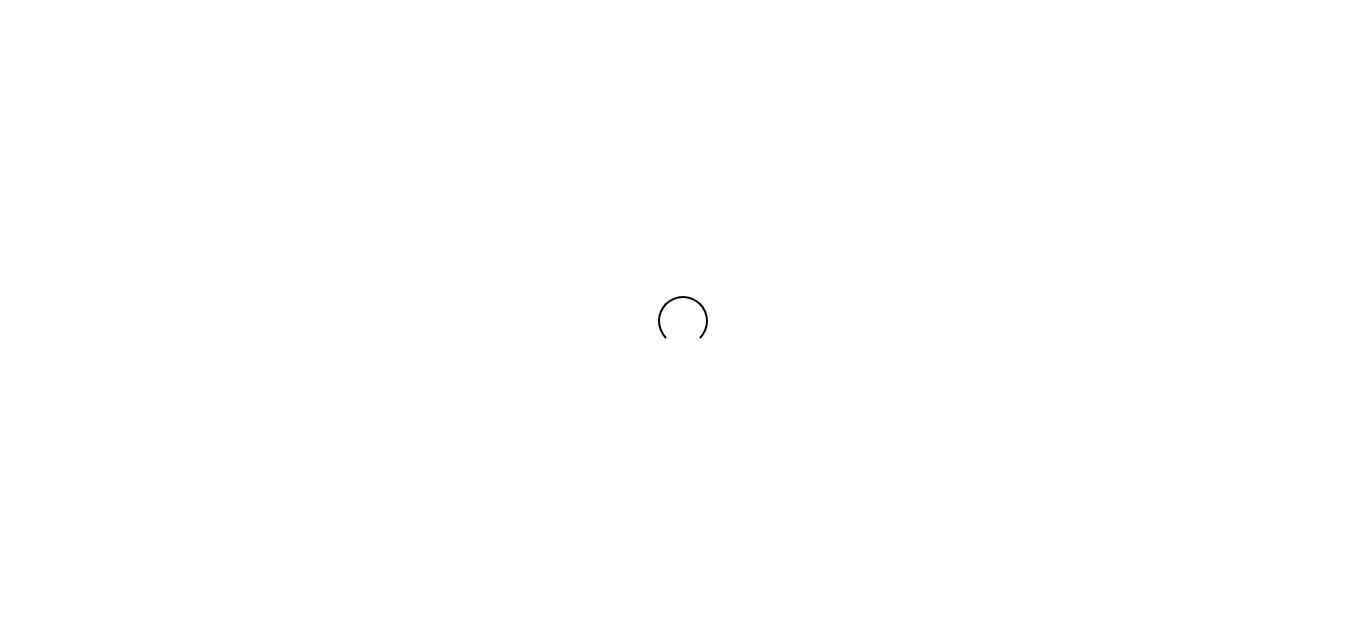 scroll, scrollTop: 0, scrollLeft: 0, axis: both 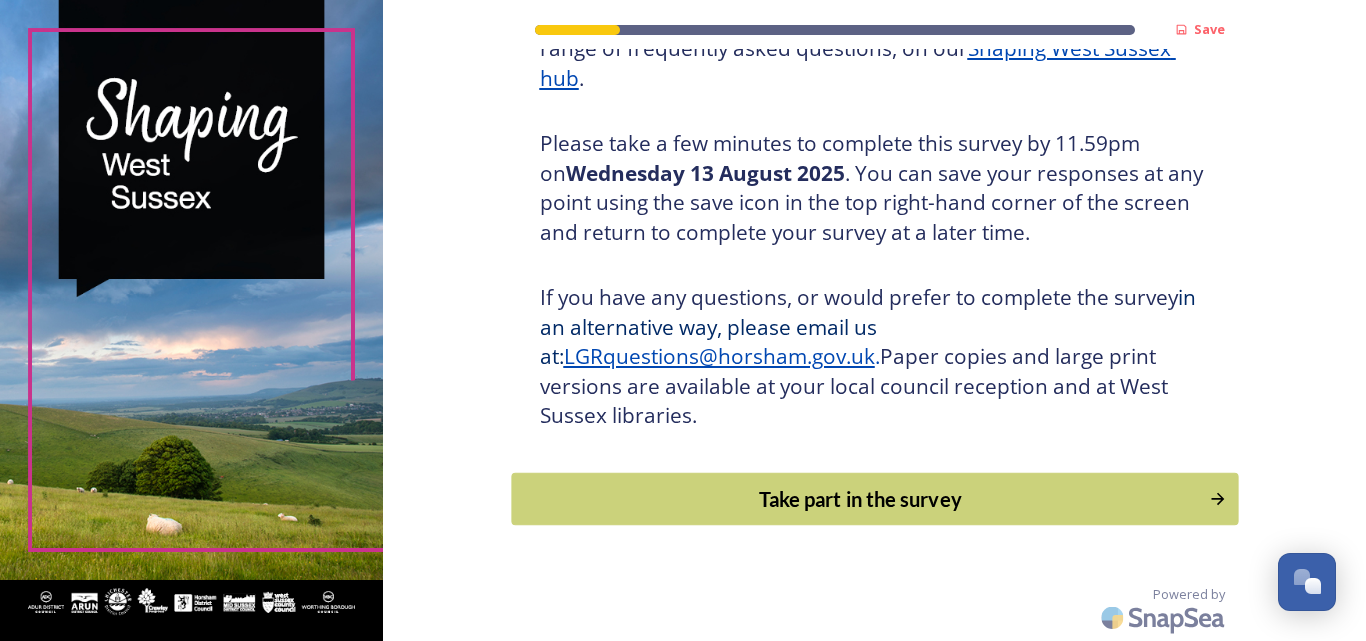 click on "Take part in the survey" at bounding box center (860, 499) 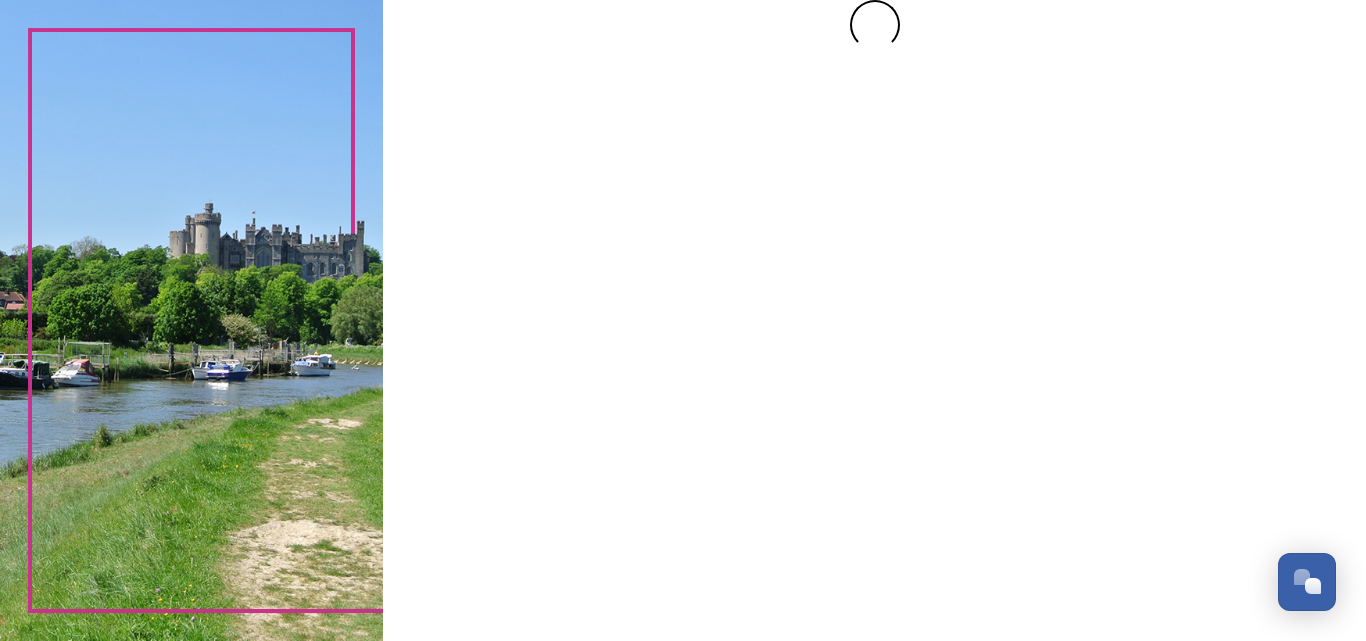 scroll, scrollTop: 0, scrollLeft: 0, axis: both 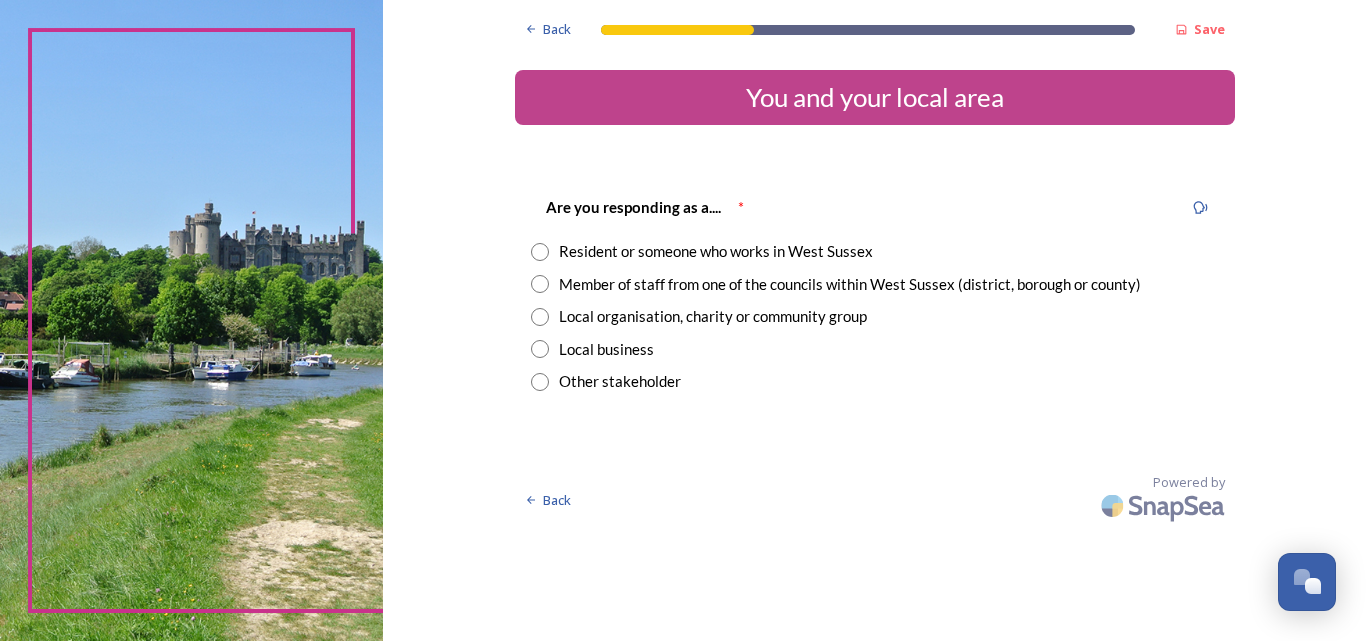 drag, startPoint x: 272, startPoint y: 191, endPoint x: 678, endPoint y: 261, distance: 411.9903 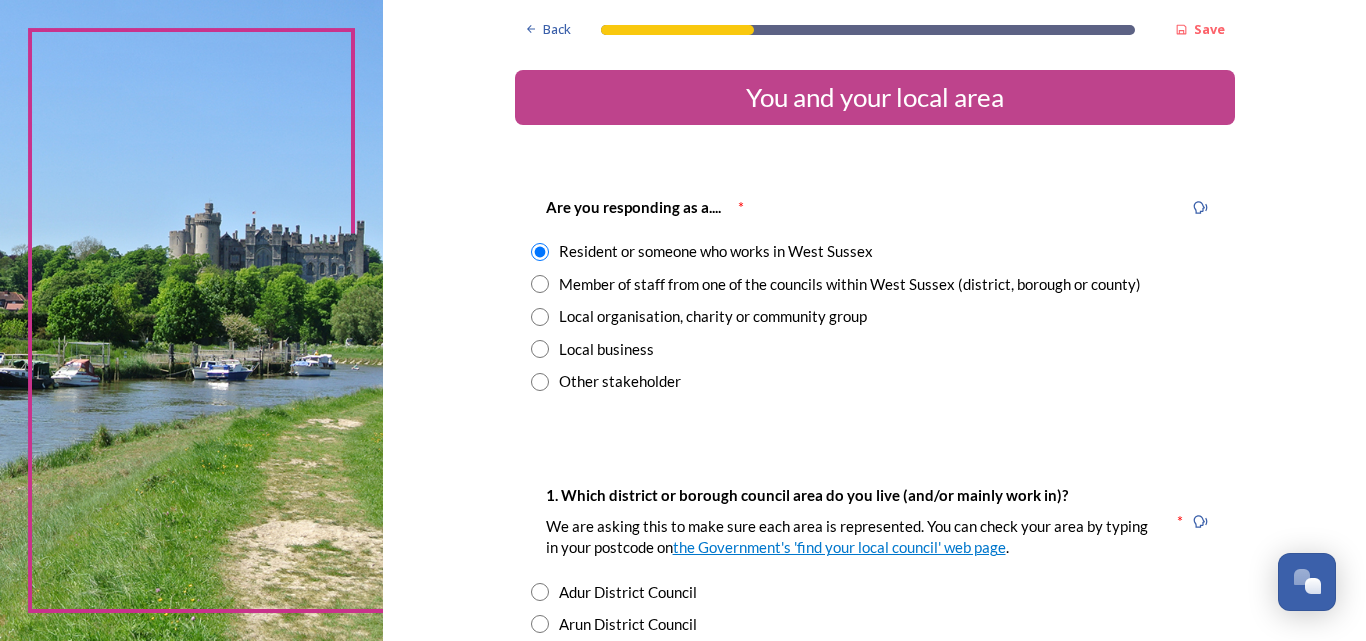 click on "Member of staff from one of the councils within West Sussex (district, borough or county)" at bounding box center (850, 284) 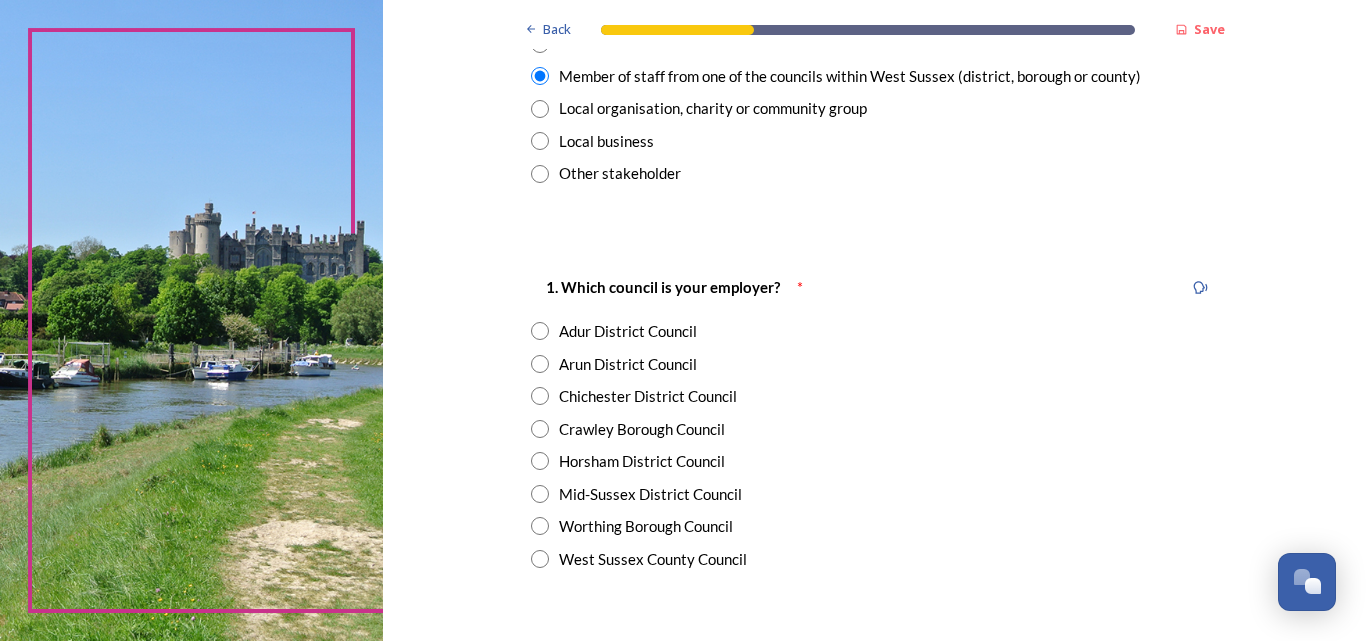 scroll, scrollTop: 100, scrollLeft: 0, axis: vertical 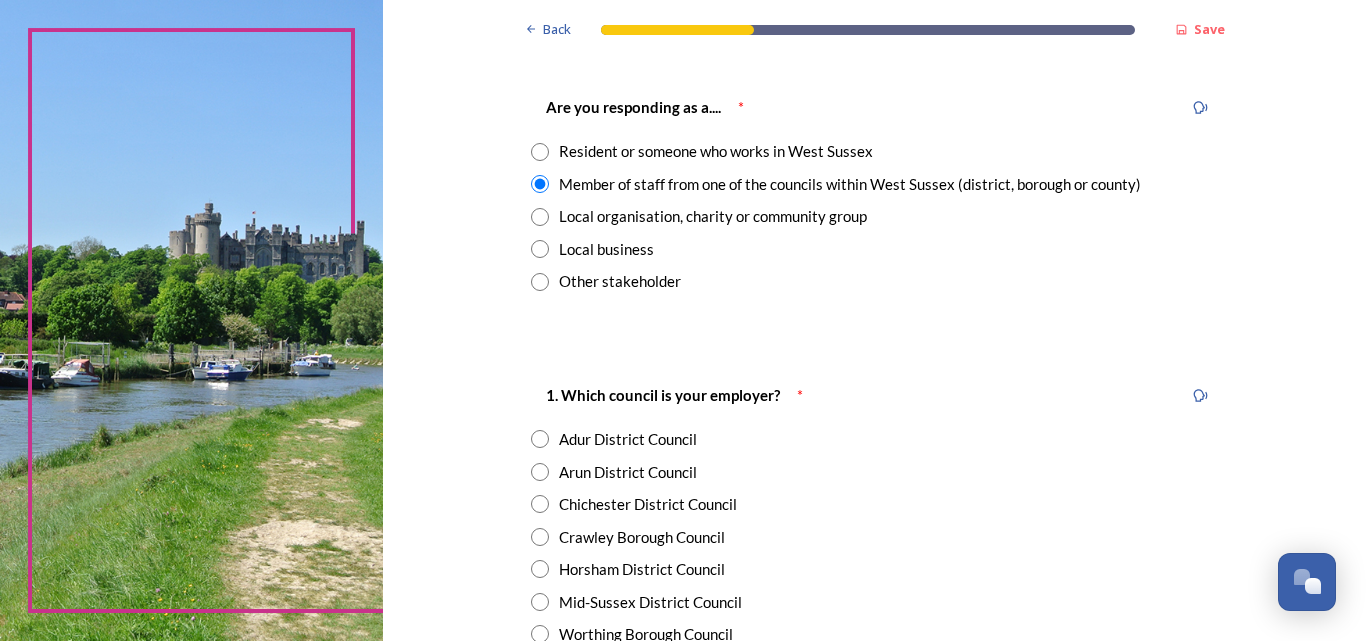 click on "Resident or someone who works in West Sussex" at bounding box center (716, 151) 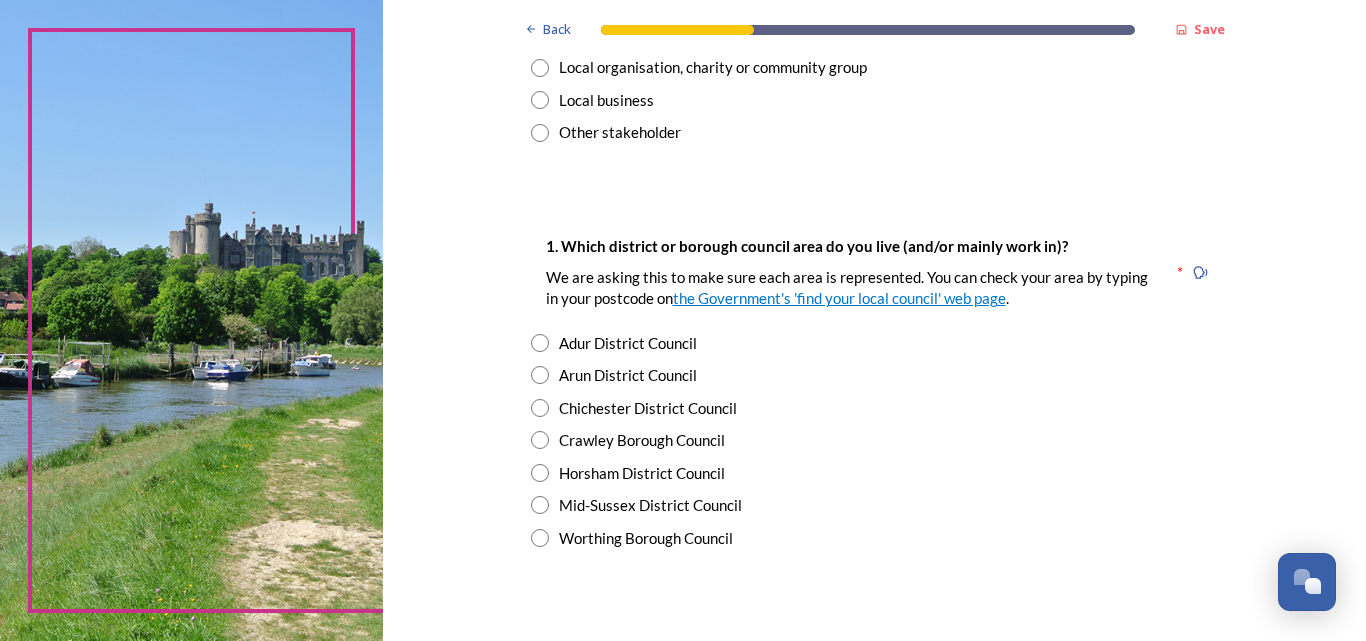 scroll, scrollTop: 100, scrollLeft: 0, axis: vertical 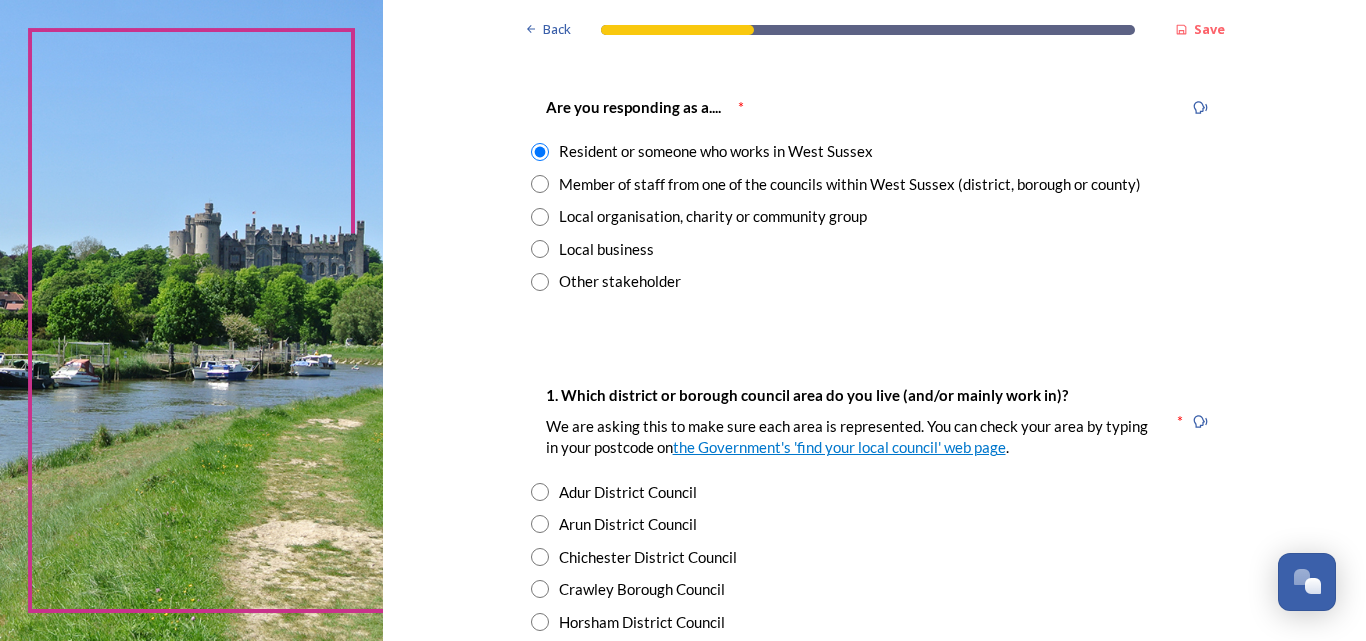 click at bounding box center [540, 184] 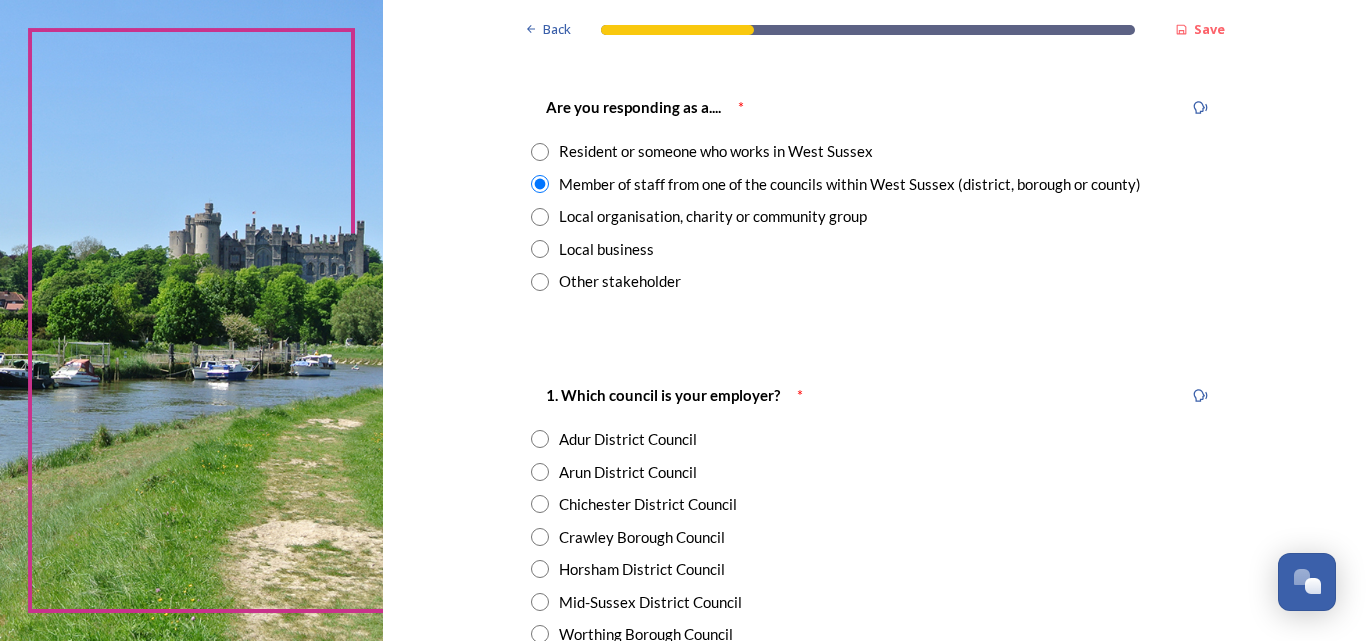 click at bounding box center [540, 152] 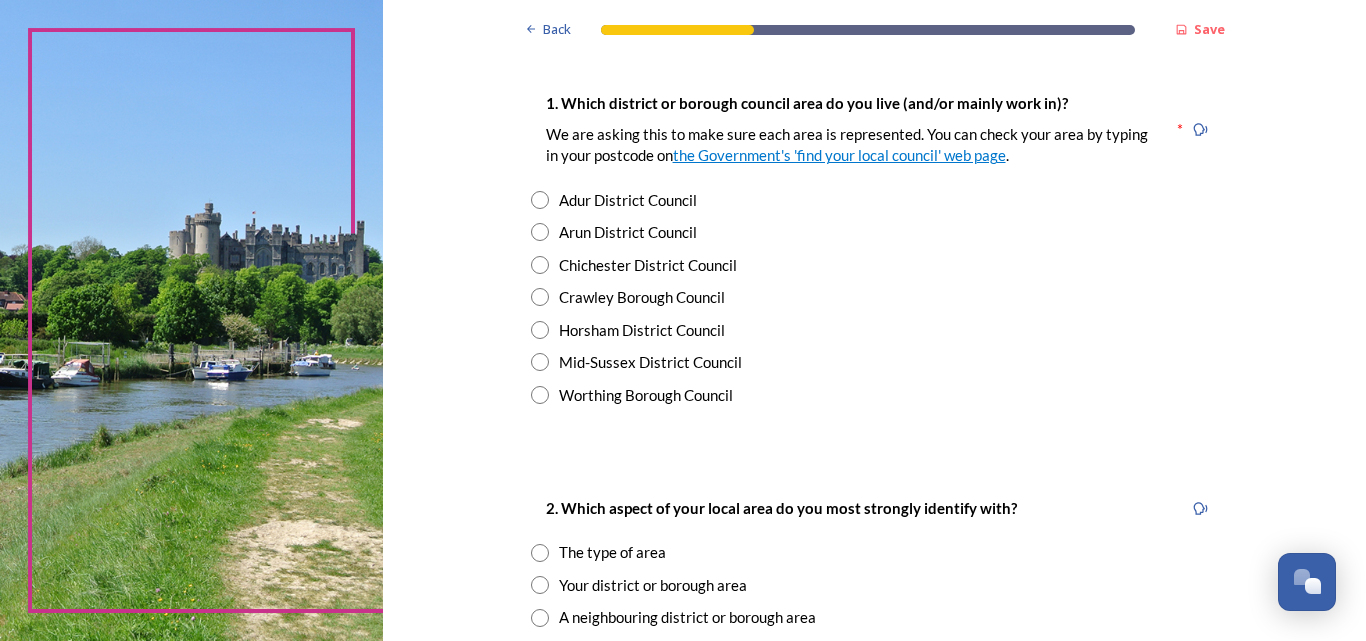 scroll, scrollTop: 400, scrollLeft: 0, axis: vertical 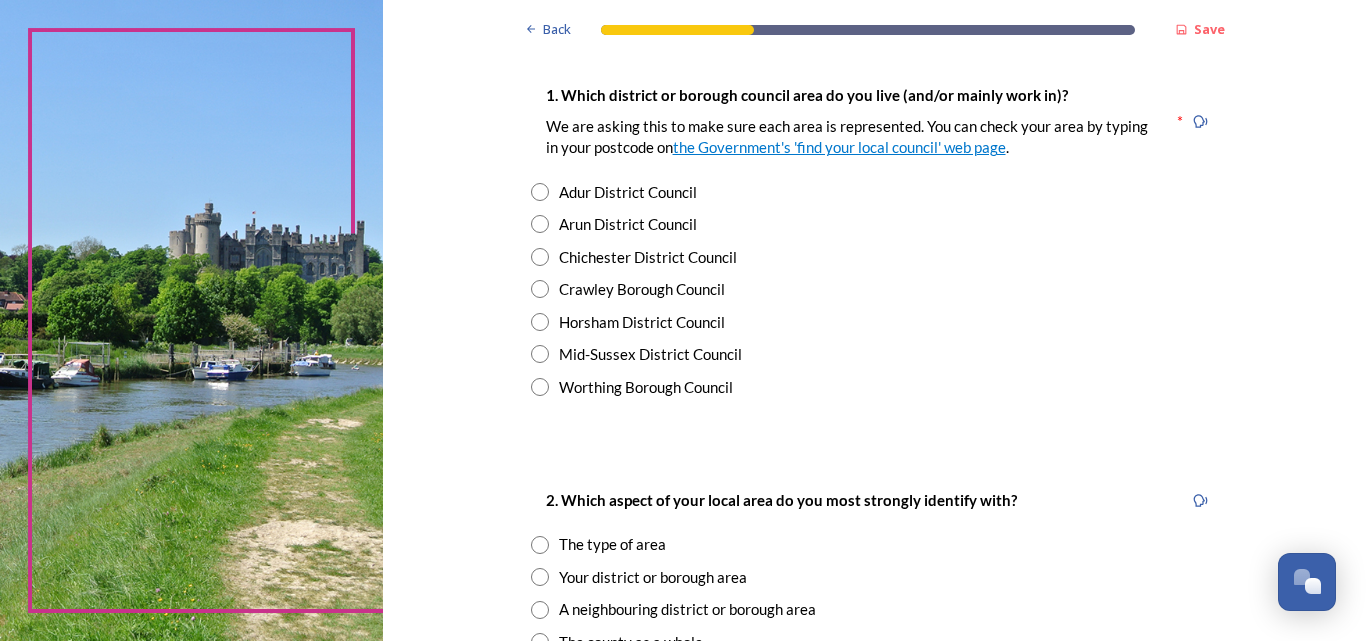 click at bounding box center (540, 387) 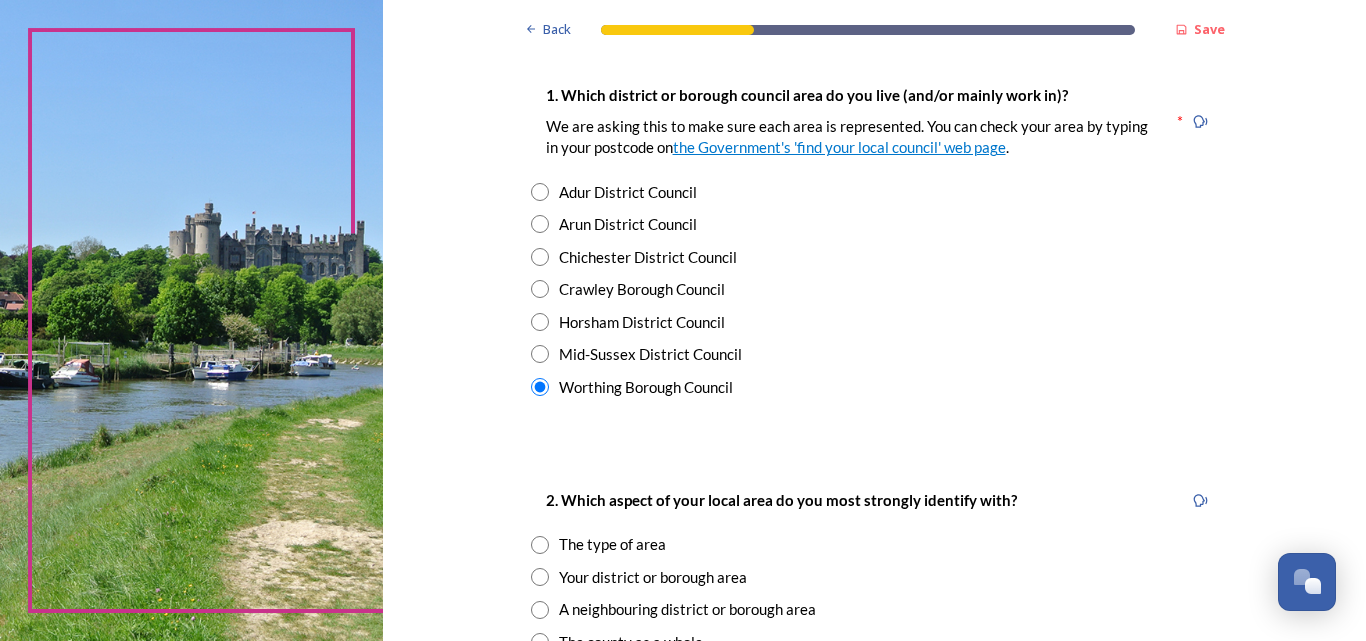 click at bounding box center [540, 354] 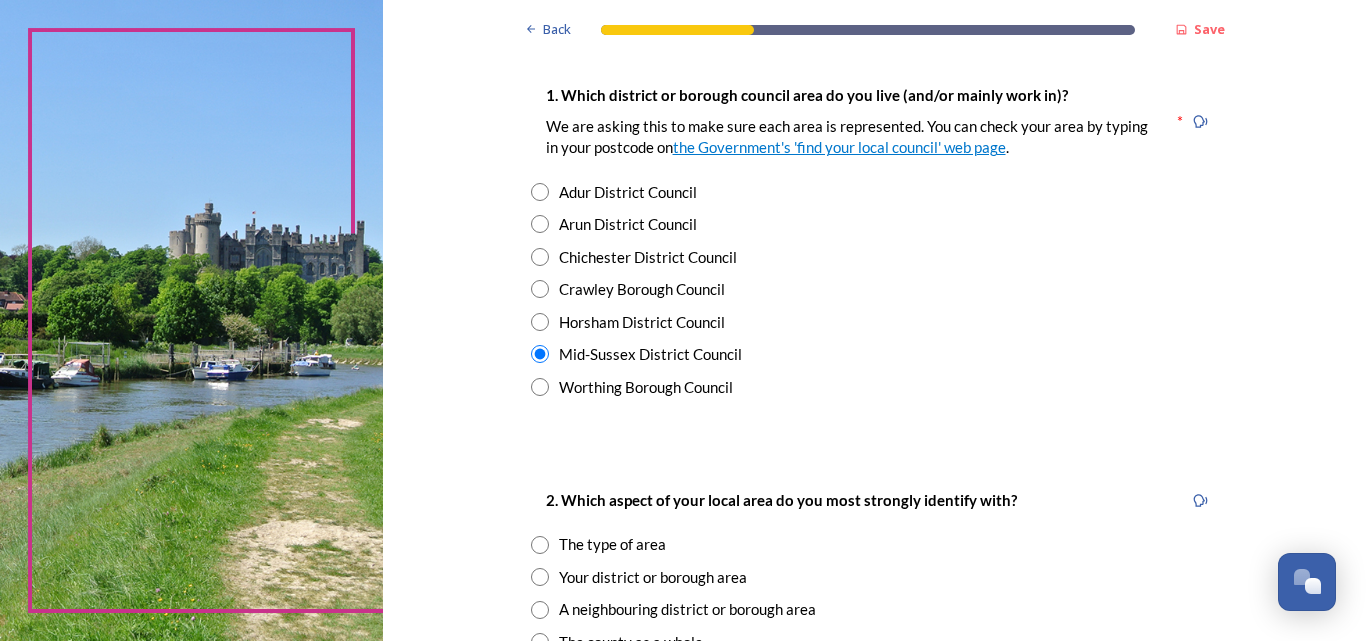 click at bounding box center (540, 322) 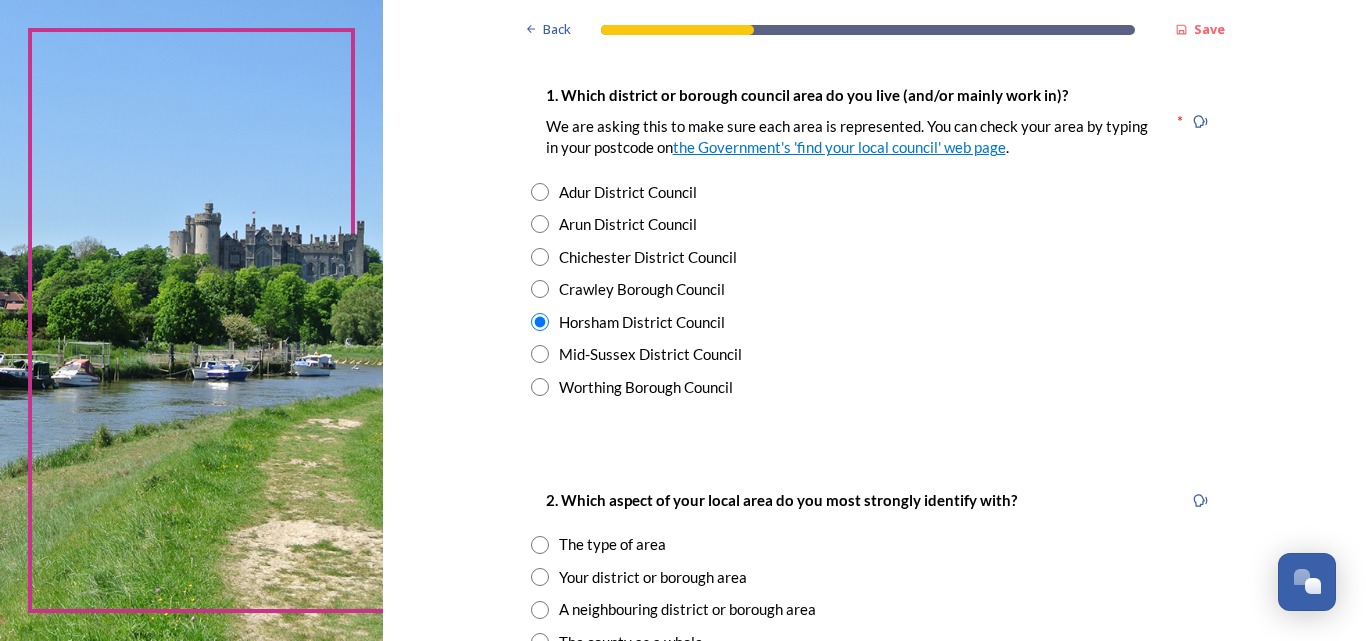 click on "1. Which district or borough council area do you live (and/or mainly work in)? We are asking this to make sure each area is represented. You can check your area by typing in your postcode on the Government's 'find your local council' web page . * Adur District Council Arun District Council Chichester District Council Crawley Borough Council Horsham District Council Mid-Sussex District Council Worthing Borough Council" at bounding box center (875, 240) 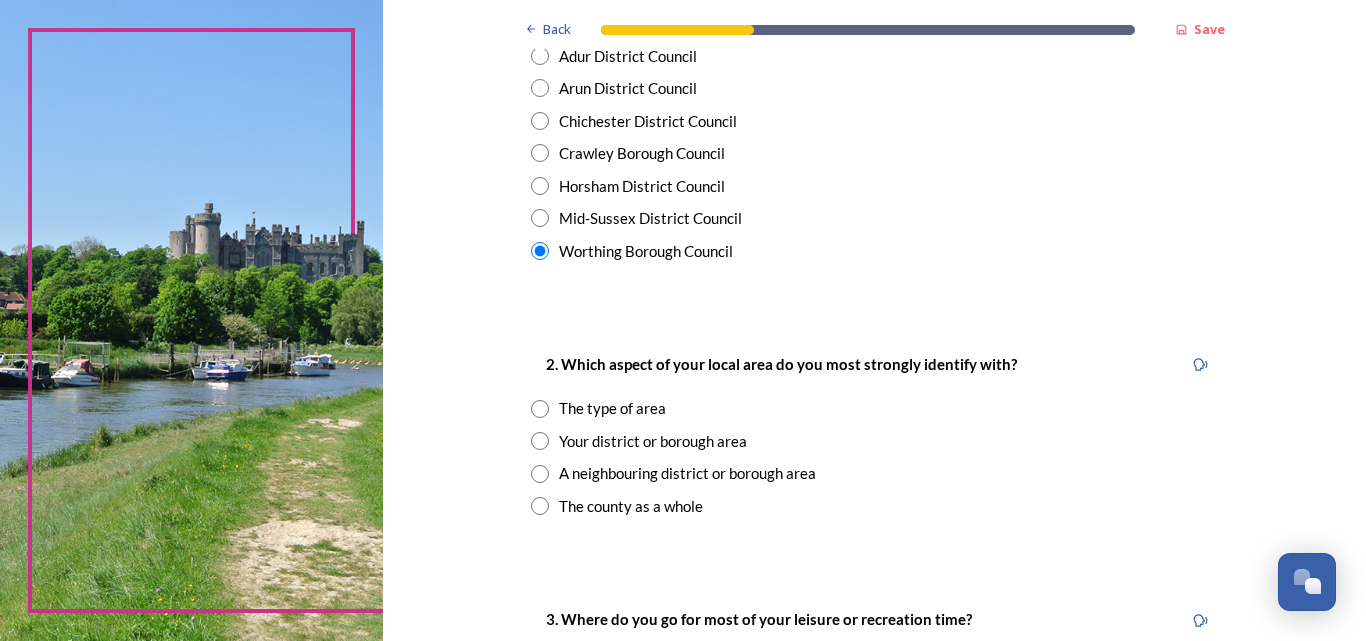 scroll, scrollTop: 600, scrollLeft: 0, axis: vertical 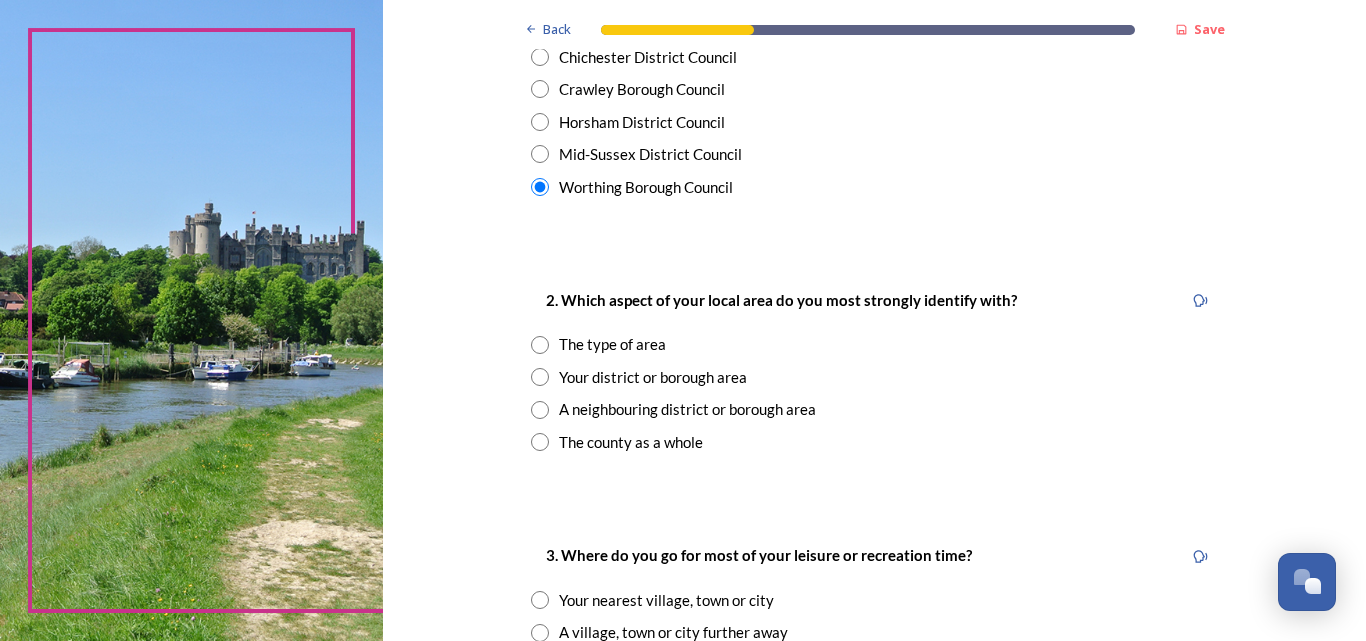 click at bounding box center [540, 345] 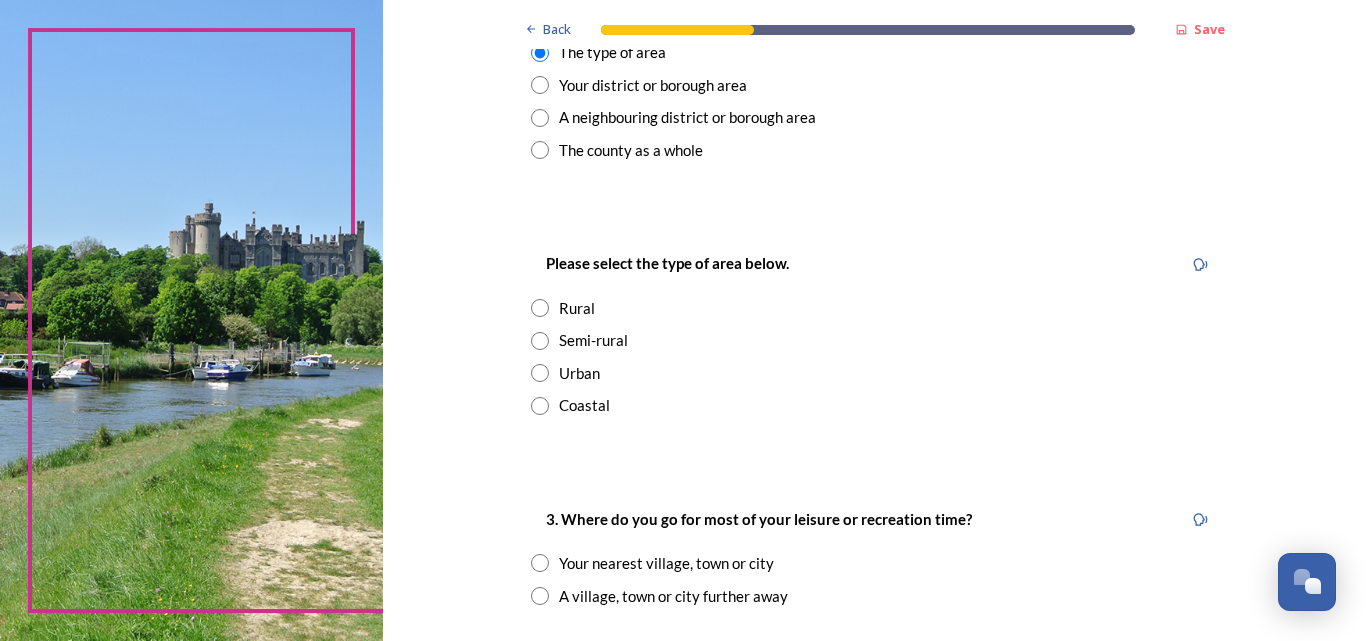 scroll, scrollTop: 900, scrollLeft: 0, axis: vertical 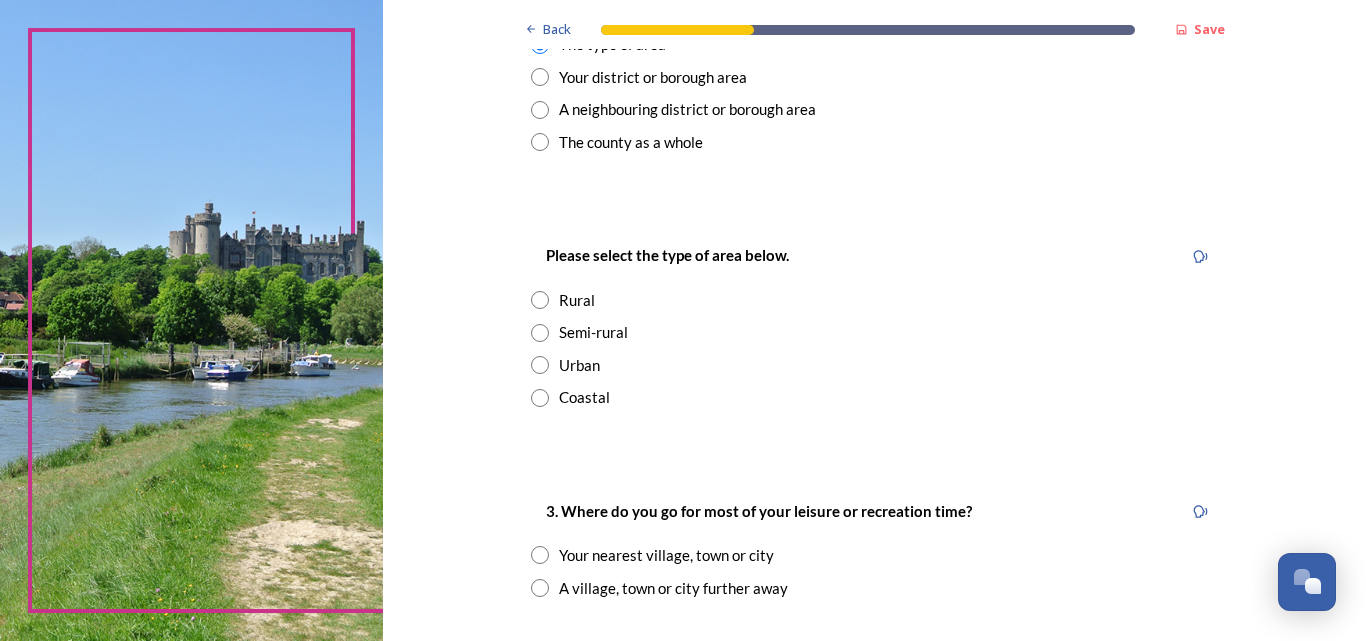 click at bounding box center [540, 398] 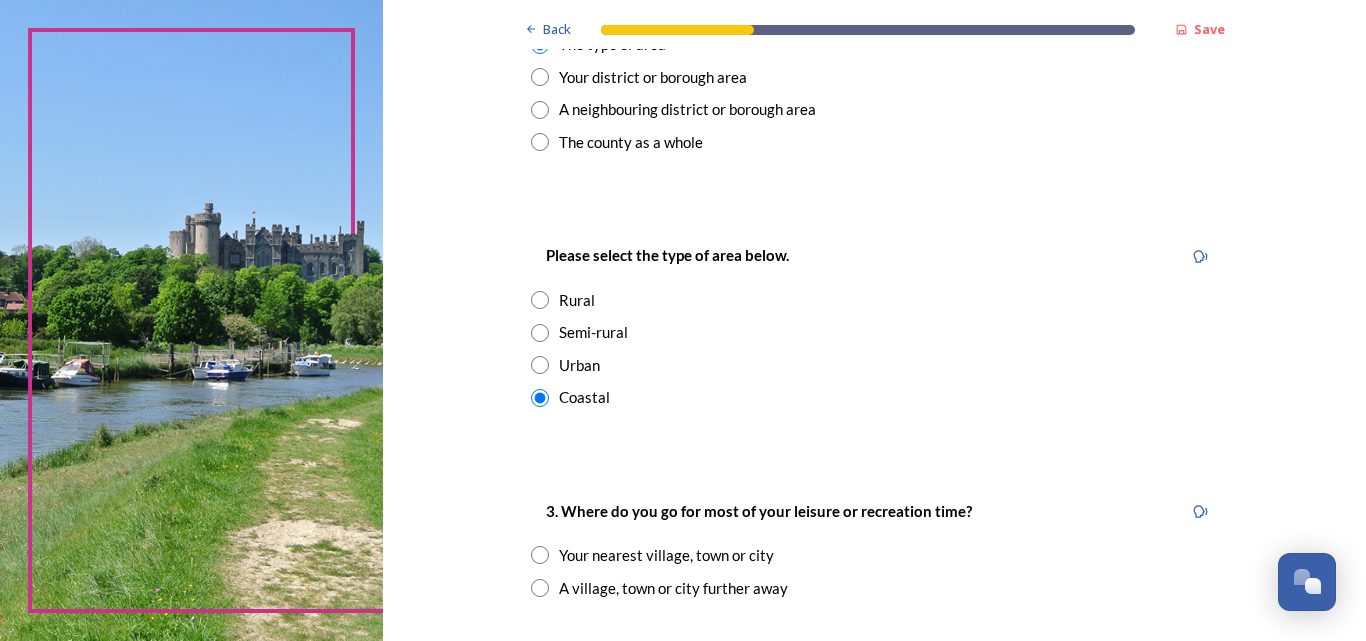 click on "The county as a whole" at bounding box center [875, 142] 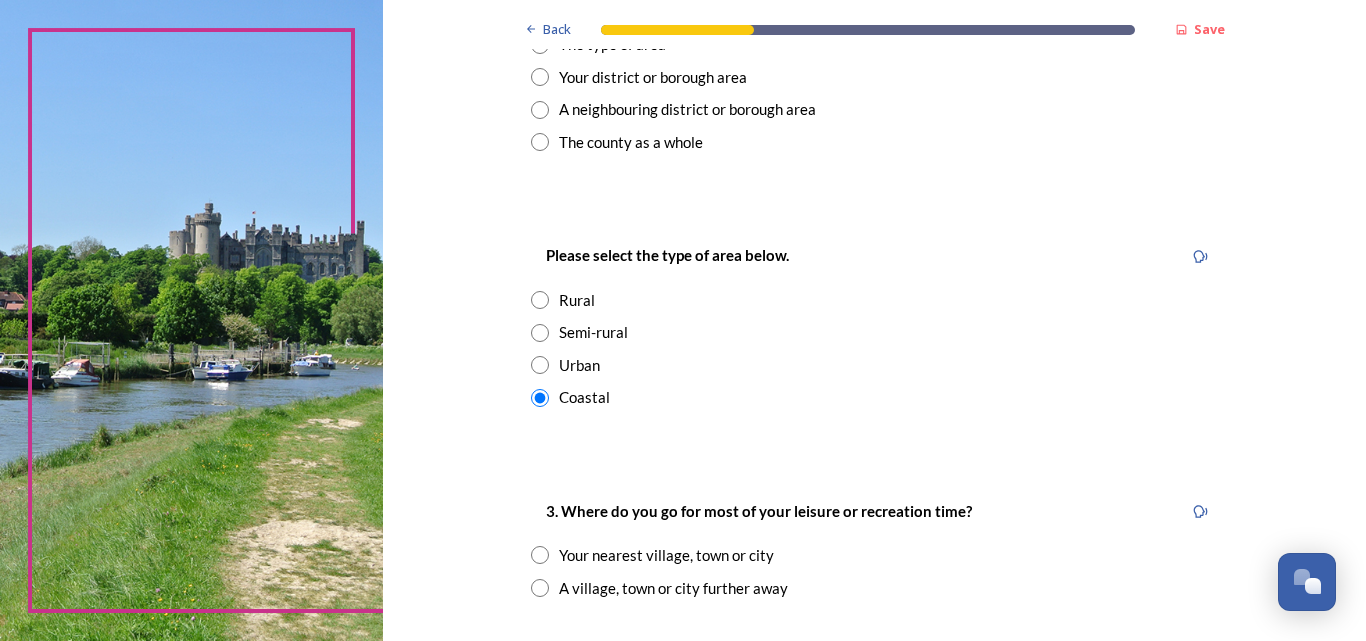 radio on "true" 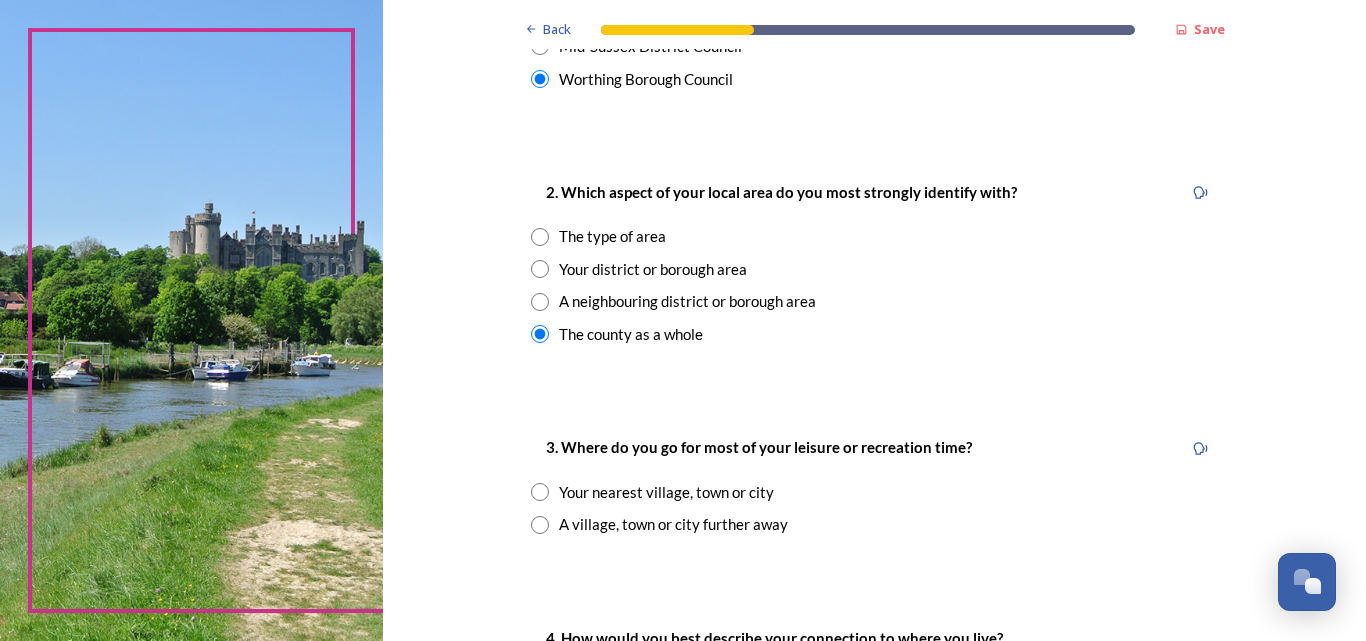 scroll, scrollTop: 700, scrollLeft: 0, axis: vertical 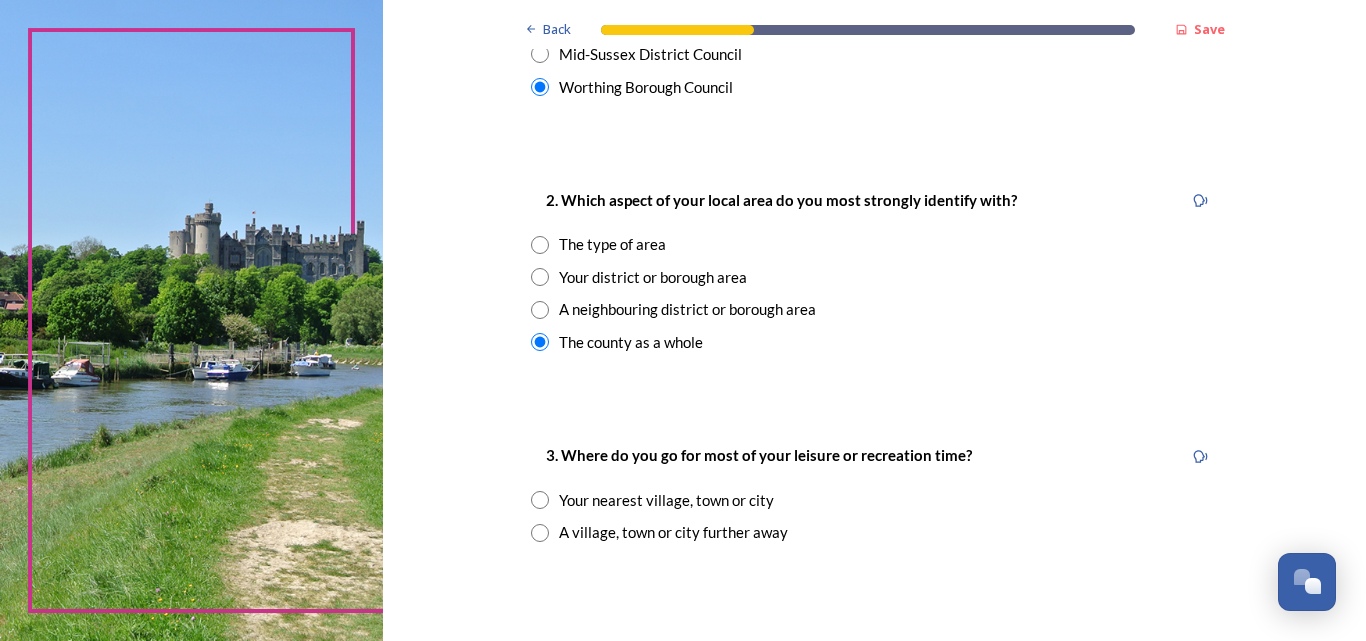 click at bounding box center (540, 245) 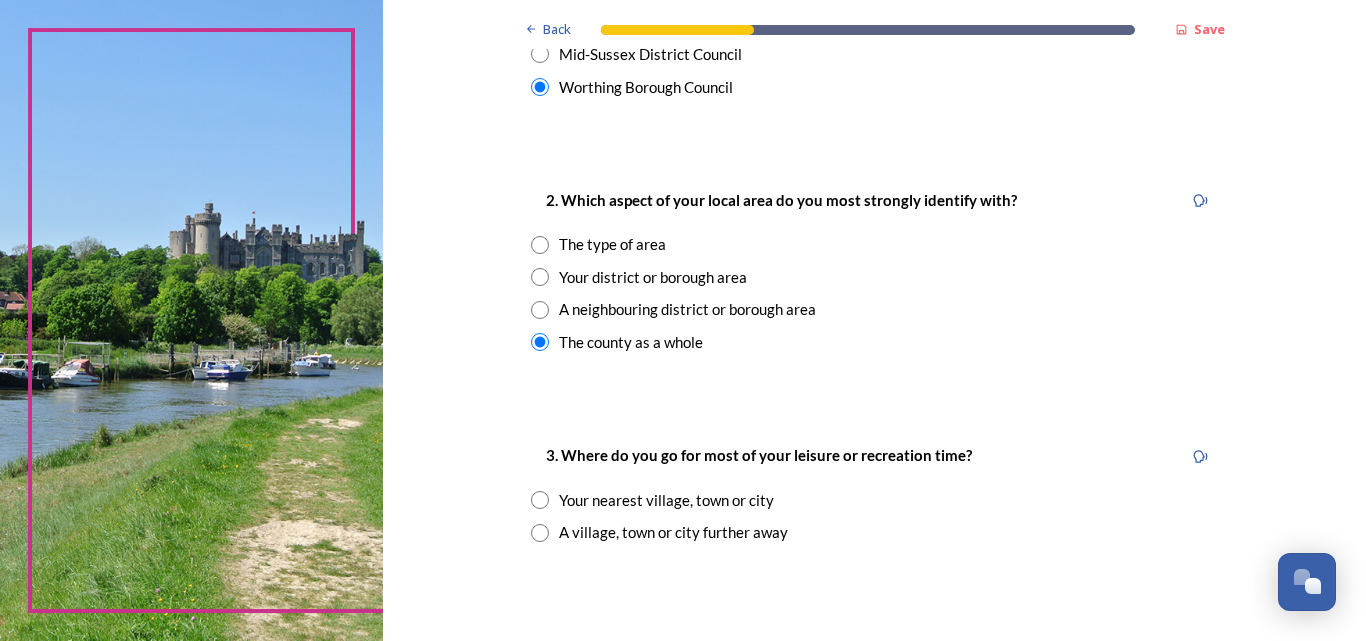 radio on "true" 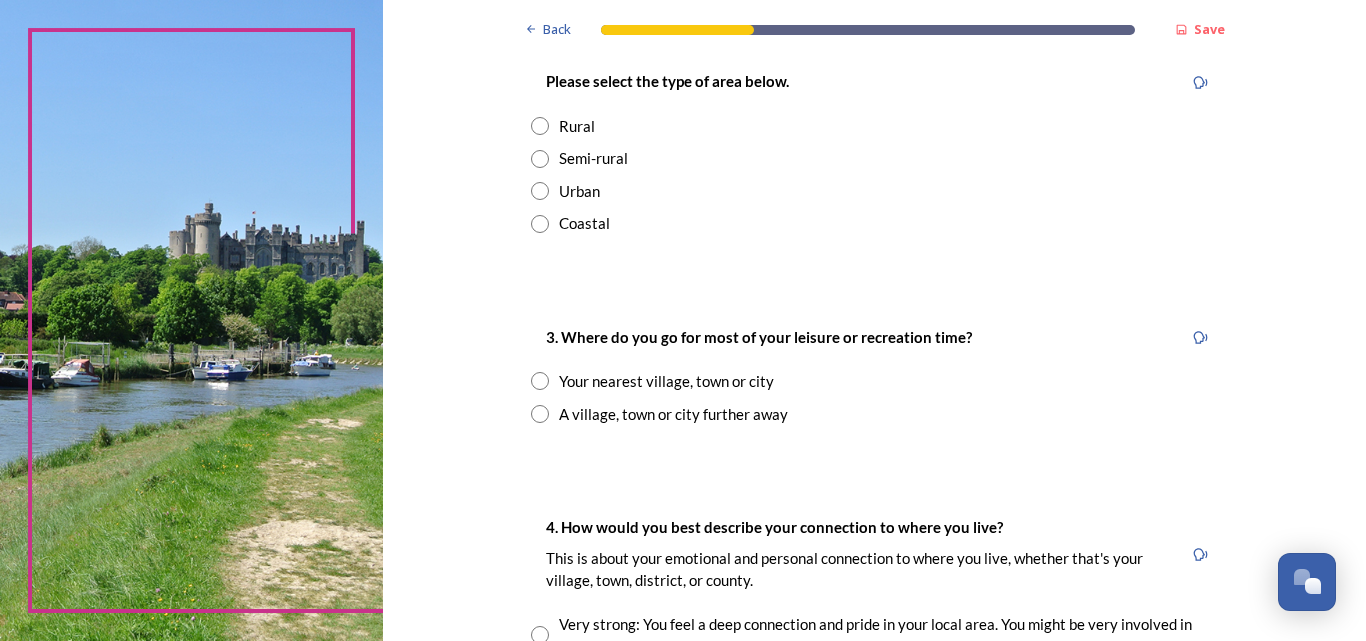 scroll, scrollTop: 1000, scrollLeft: 0, axis: vertical 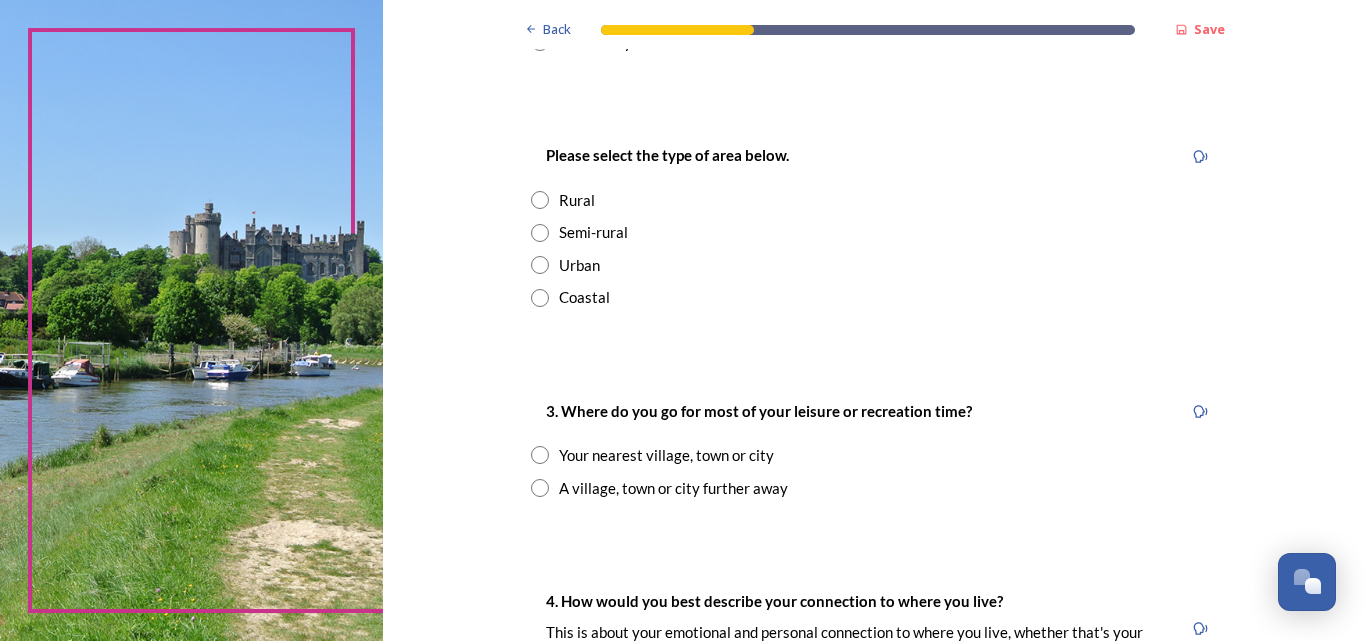 click on "Coastal" at bounding box center (875, 297) 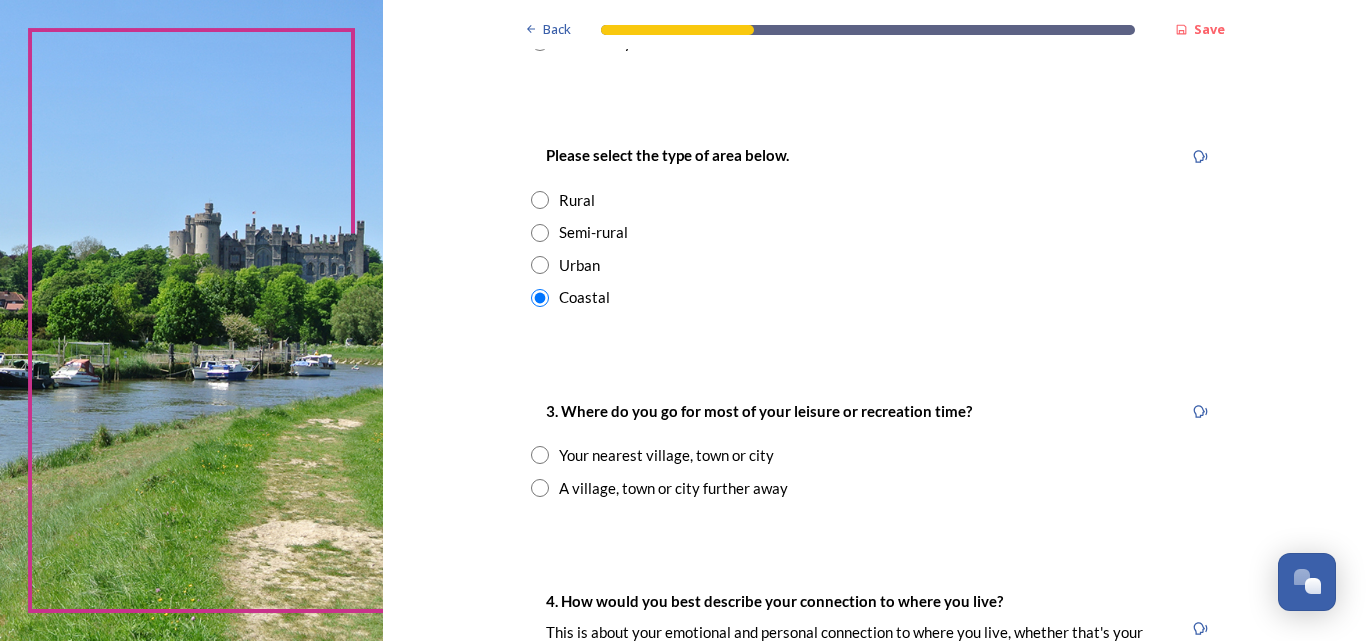 click at bounding box center [540, 455] 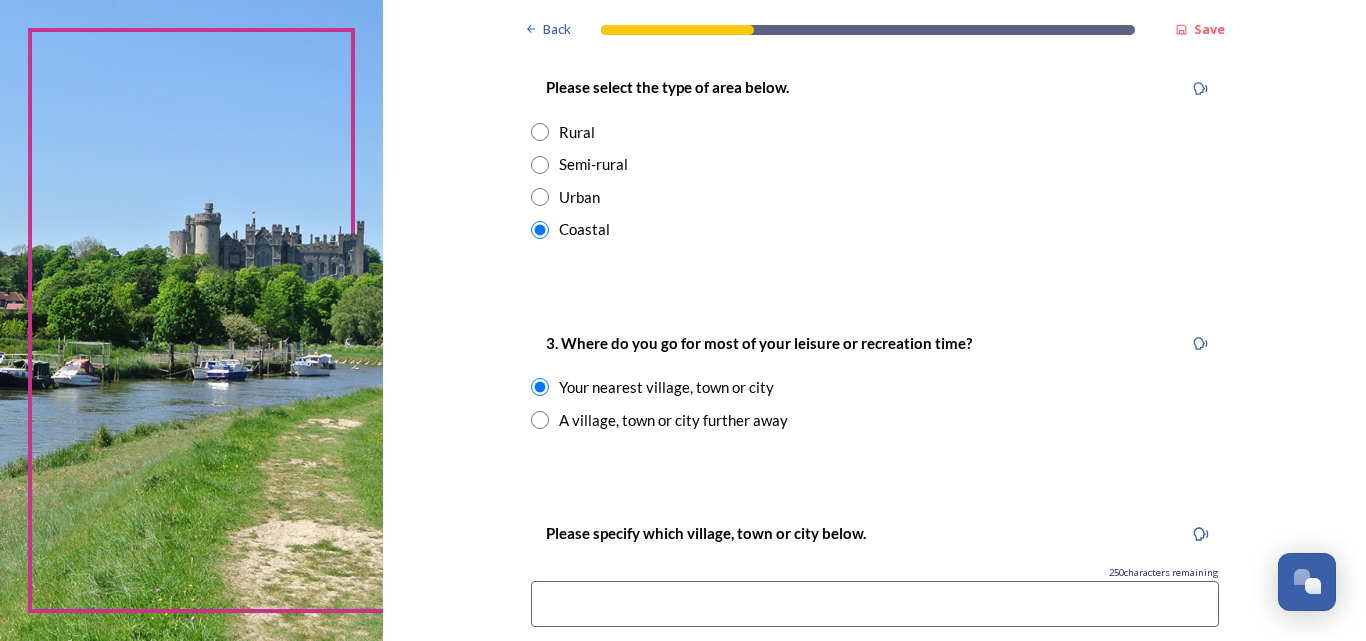 scroll, scrollTop: 1100, scrollLeft: 0, axis: vertical 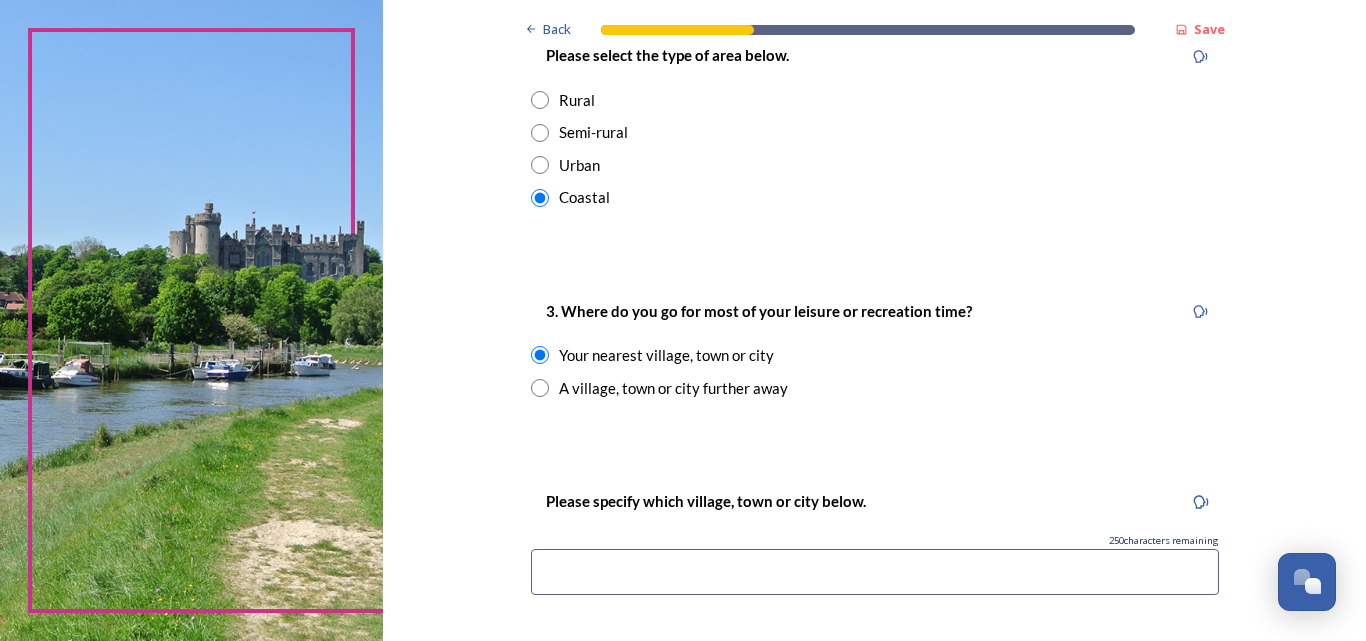 click on "A village, town or city further away" at bounding box center [875, 388] 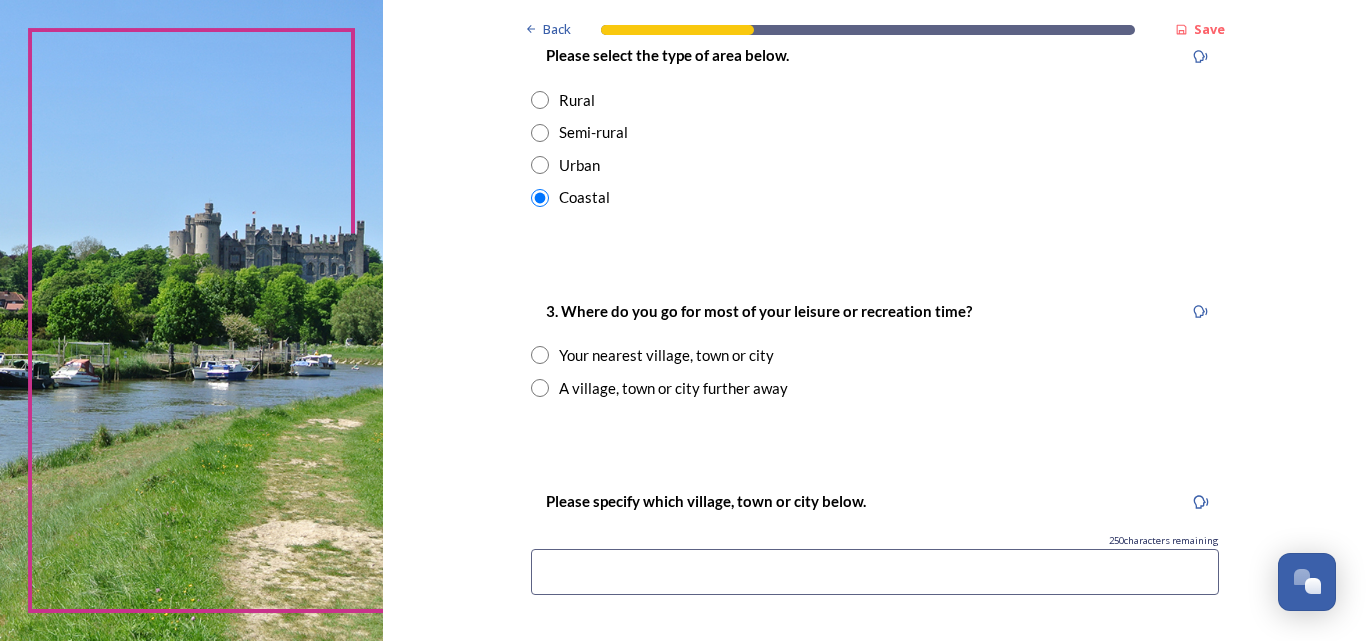 radio on "true" 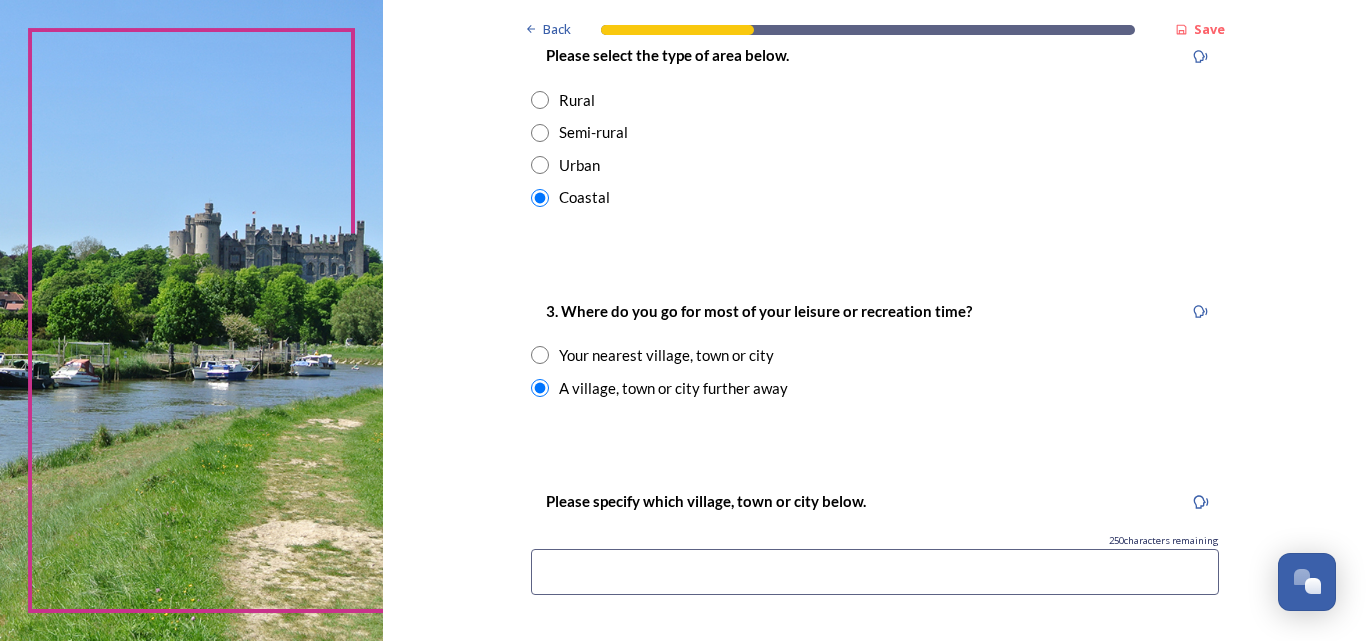 click on "Your nearest village, town or city" at bounding box center (875, 355) 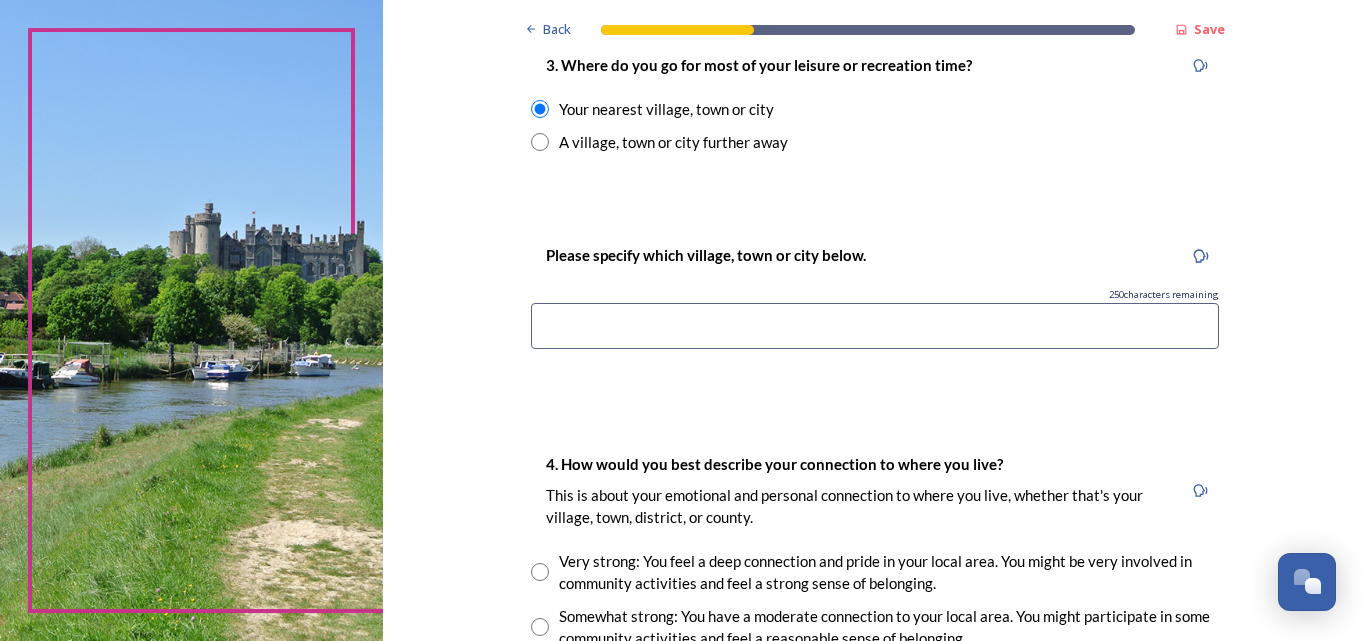 scroll, scrollTop: 1300, scrollLeft: 0, axis: vertical 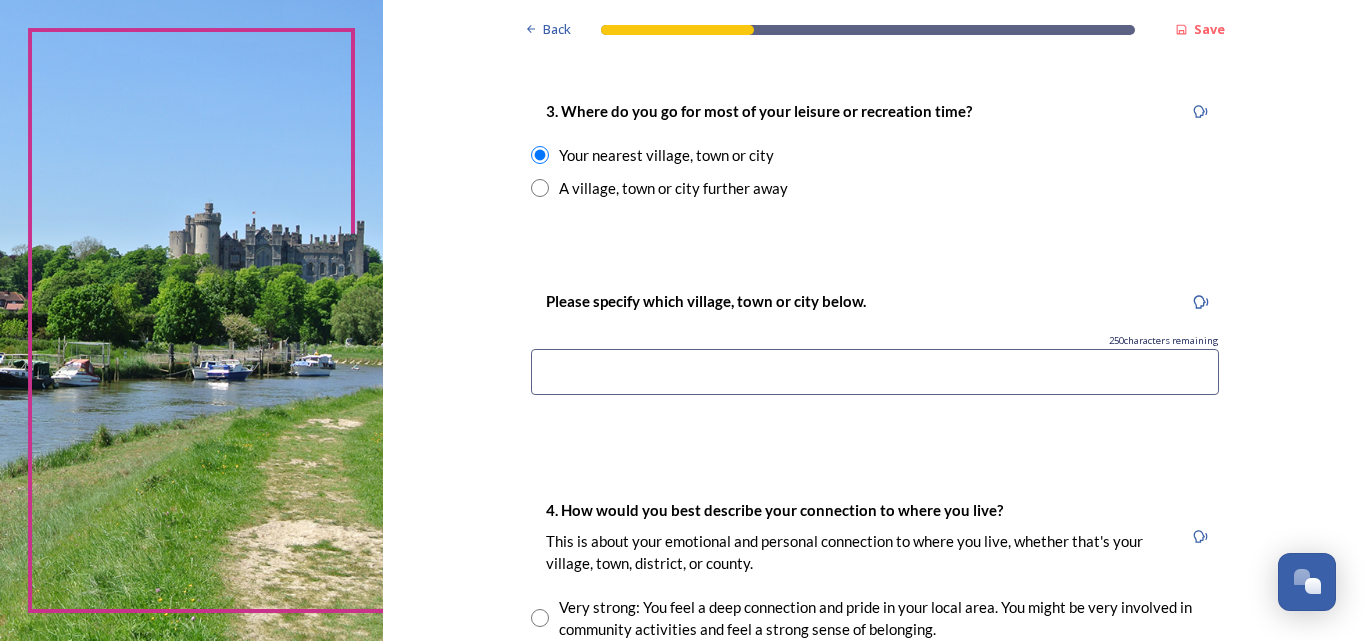 click at bounding box center (875, 372) 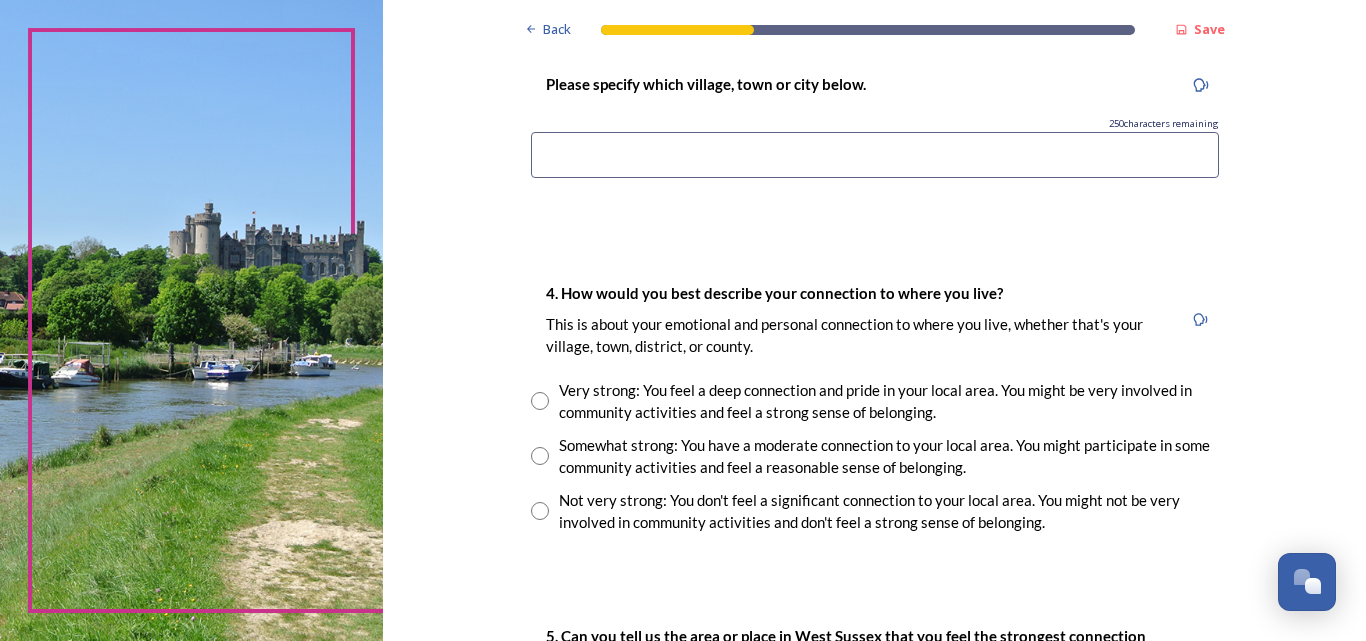 scroll, scrollTop: 1600, scrollLeft: 0, axis: vertical 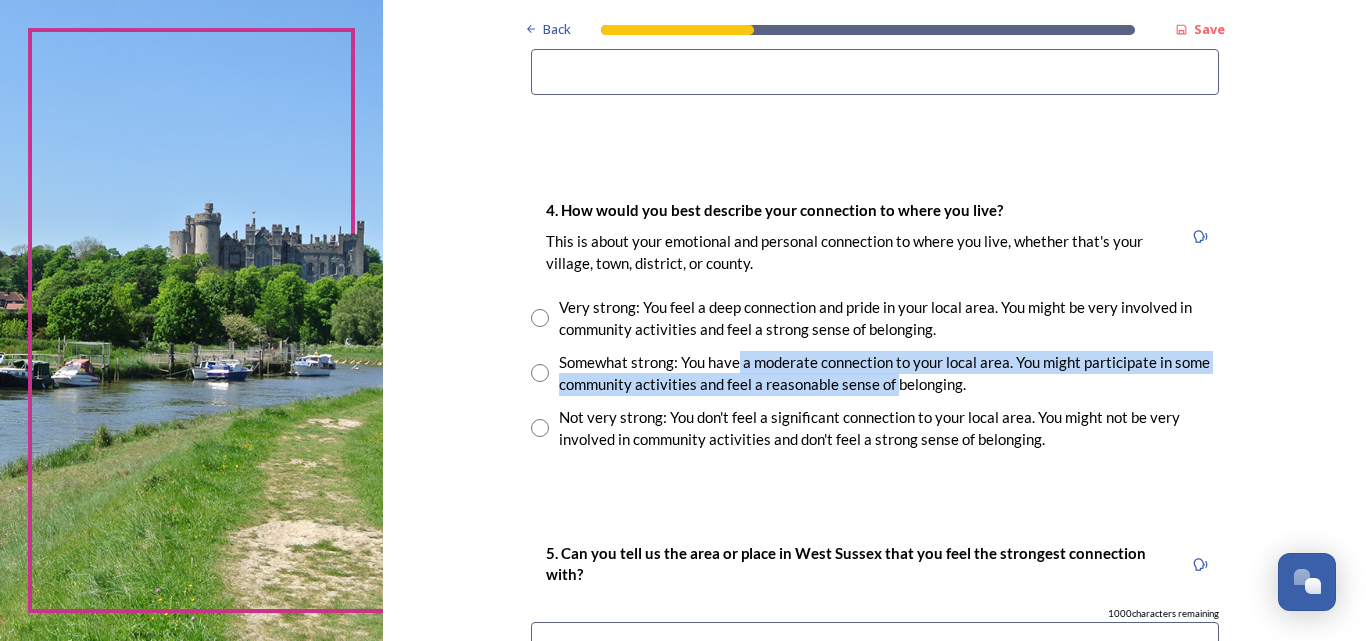 drag, startPoint x: 886, startPoint y: 384, endPoint x: 732, endPoint y: 358, distance: 156.17938 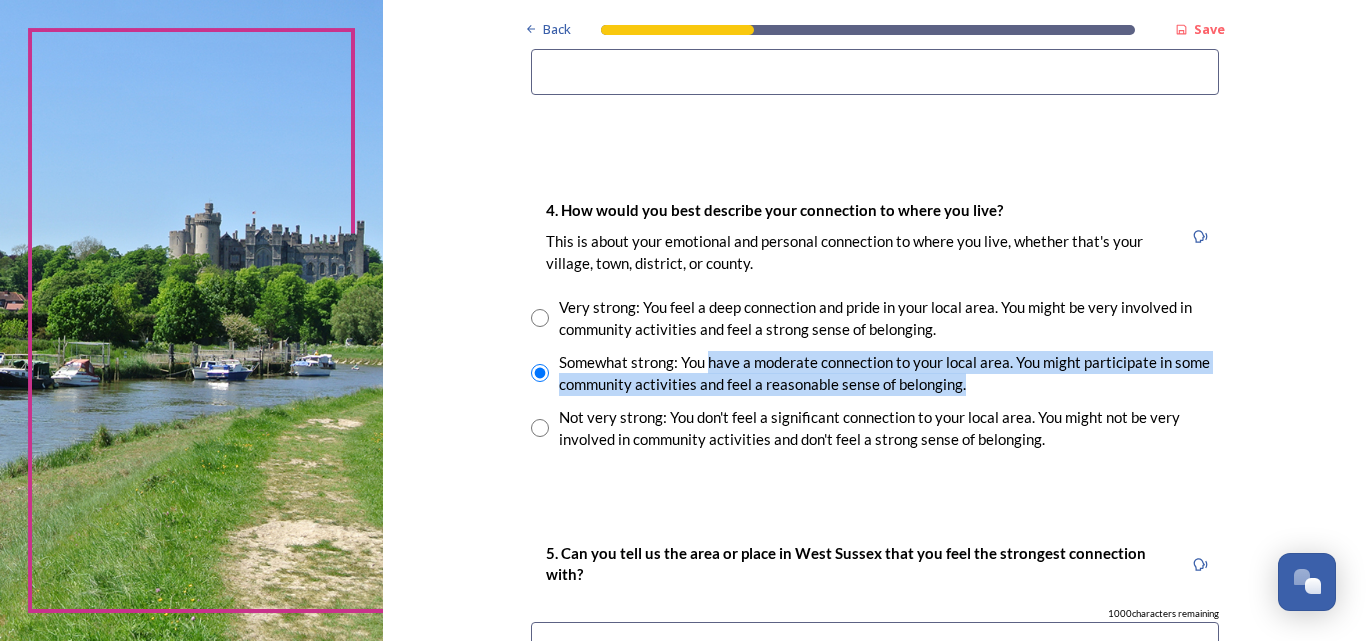 drag, startPoint x: 704, startPoint y: 358, endPoint x: 977, endPoint y: 380, distance: 273.885 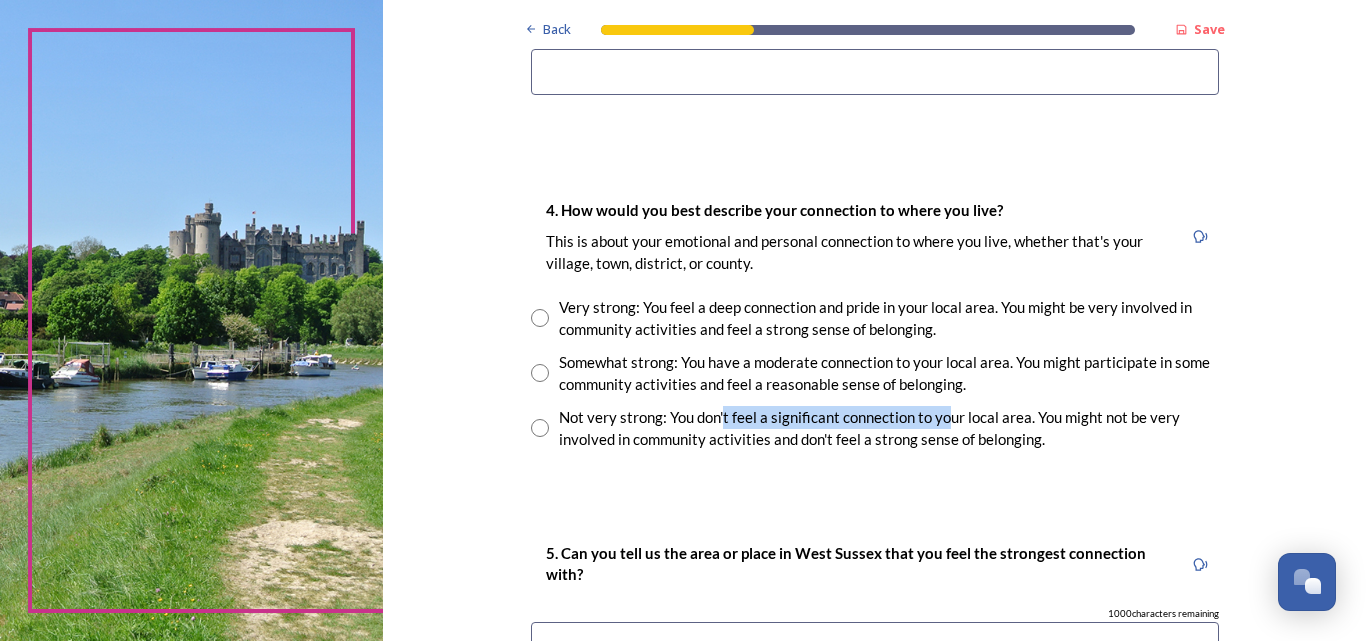 drag, startPoint x: 715, startPoint y: 422, endPoint x: 951, endPoint y: 422, distance: 236 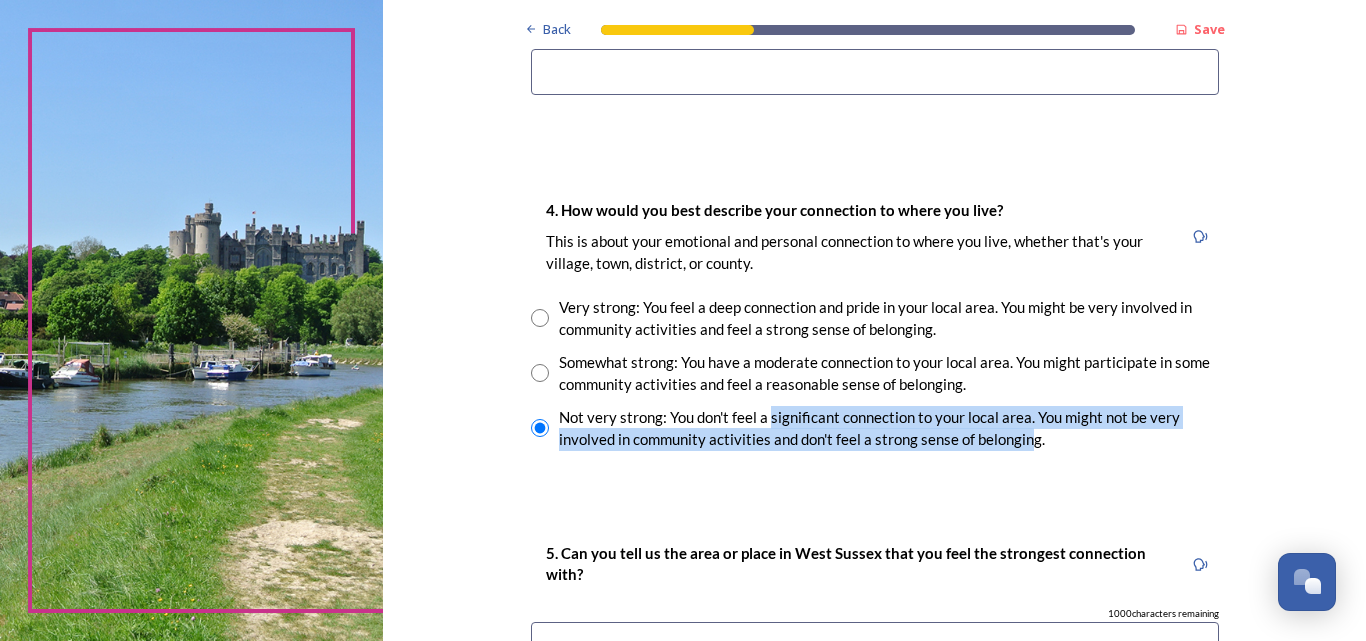 drag, startPoint x: 1024, startPoint y: 435, endPoint x: 760, endPoint y: 420, distance: 264.42578 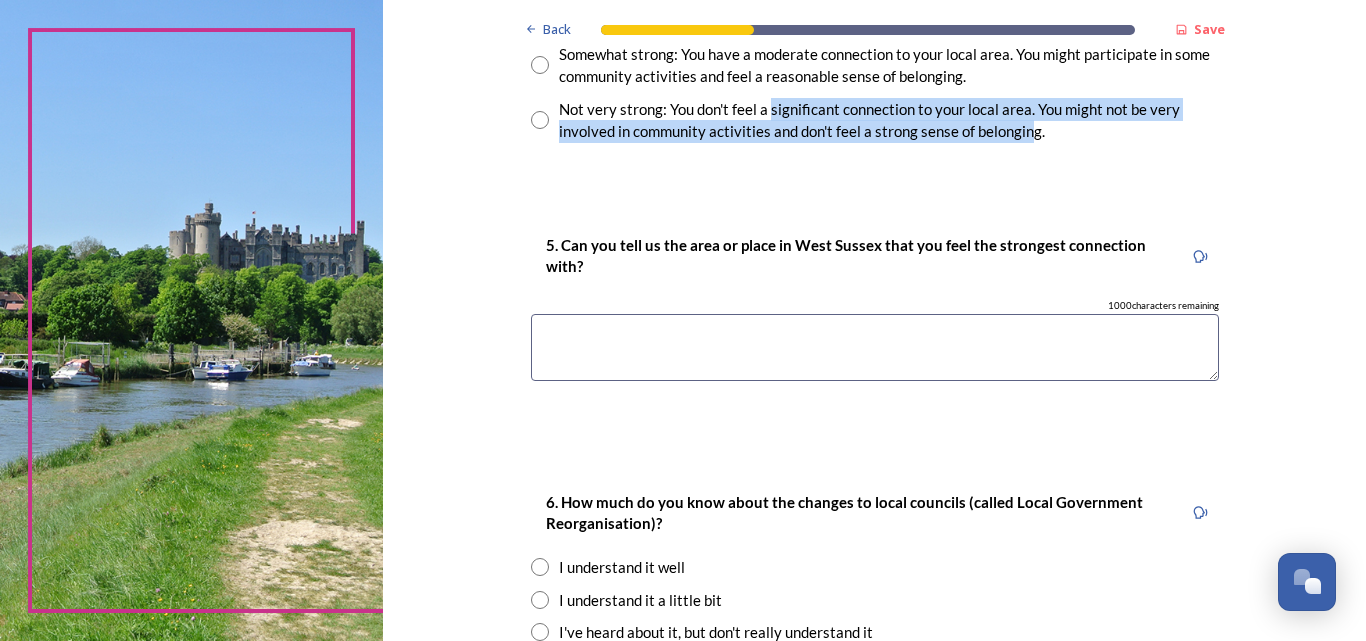 scroll, scrollTop: 2000, scrollLeft: 0, axis: vertical 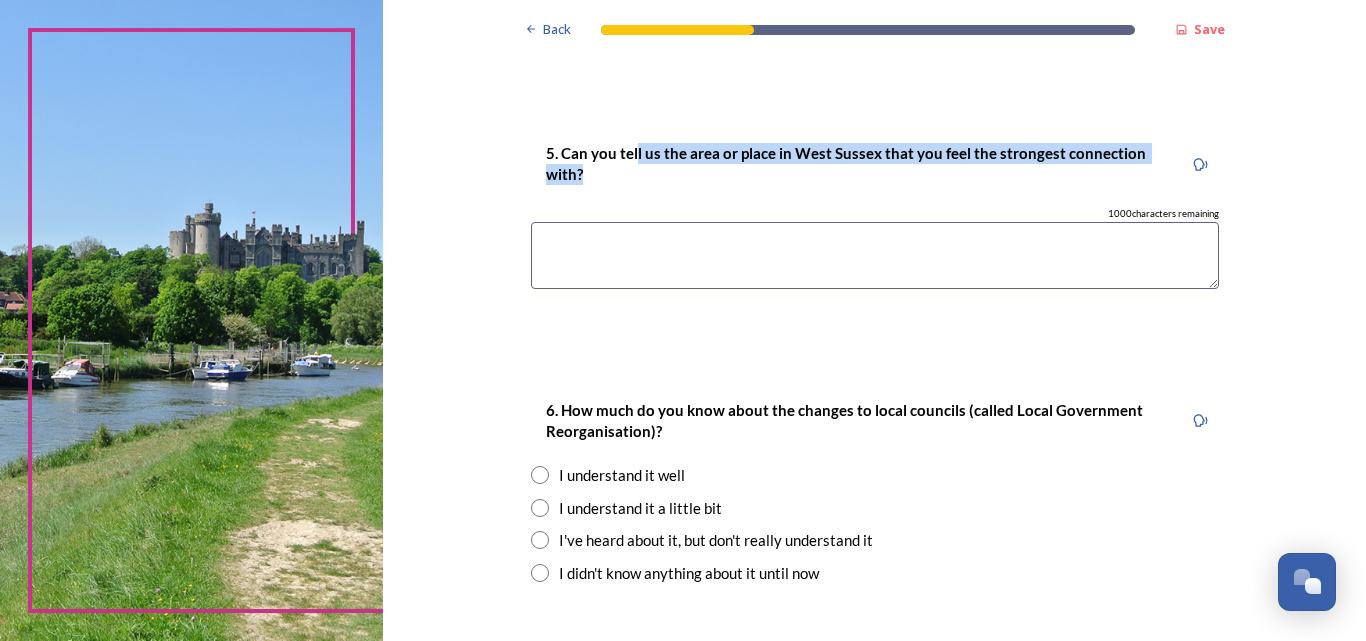 drag, startPoint x: 756, startPoint y: 175, endPoint x: 627, endPoint y: 145, distance: 132.44244 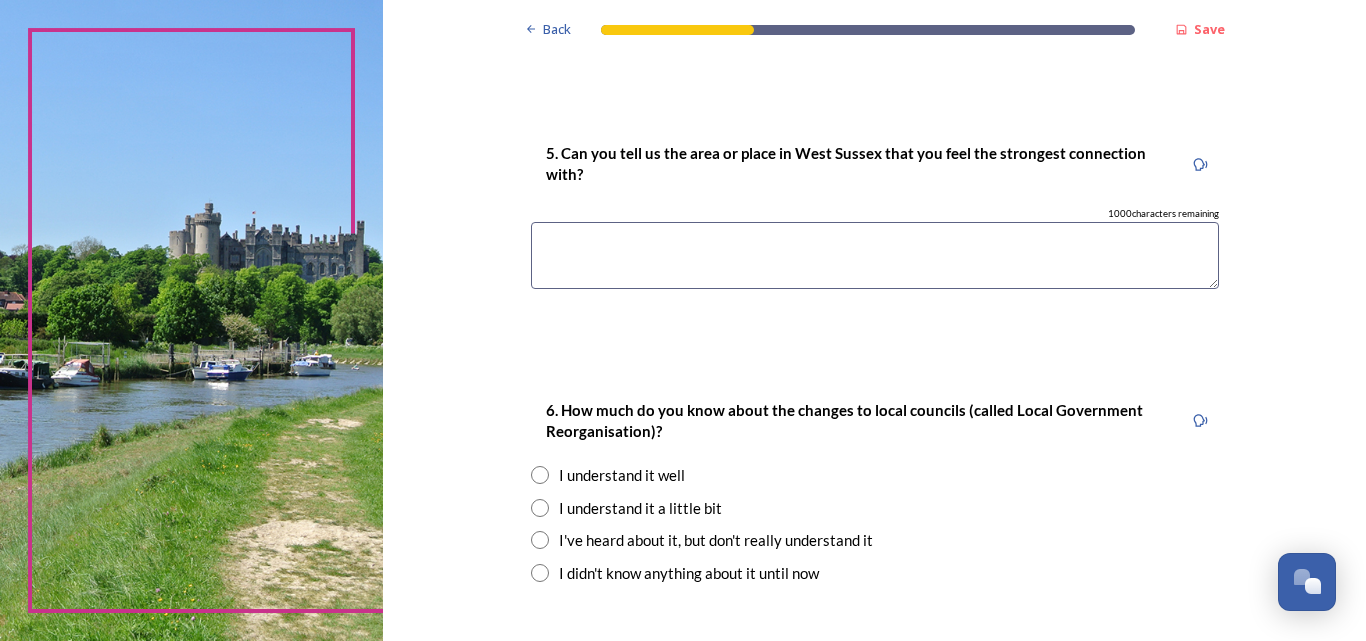 click on "5. Can you tell us the area or place in West Sussex that you feel the strongest connection with?" at bounding box center (847, 163) 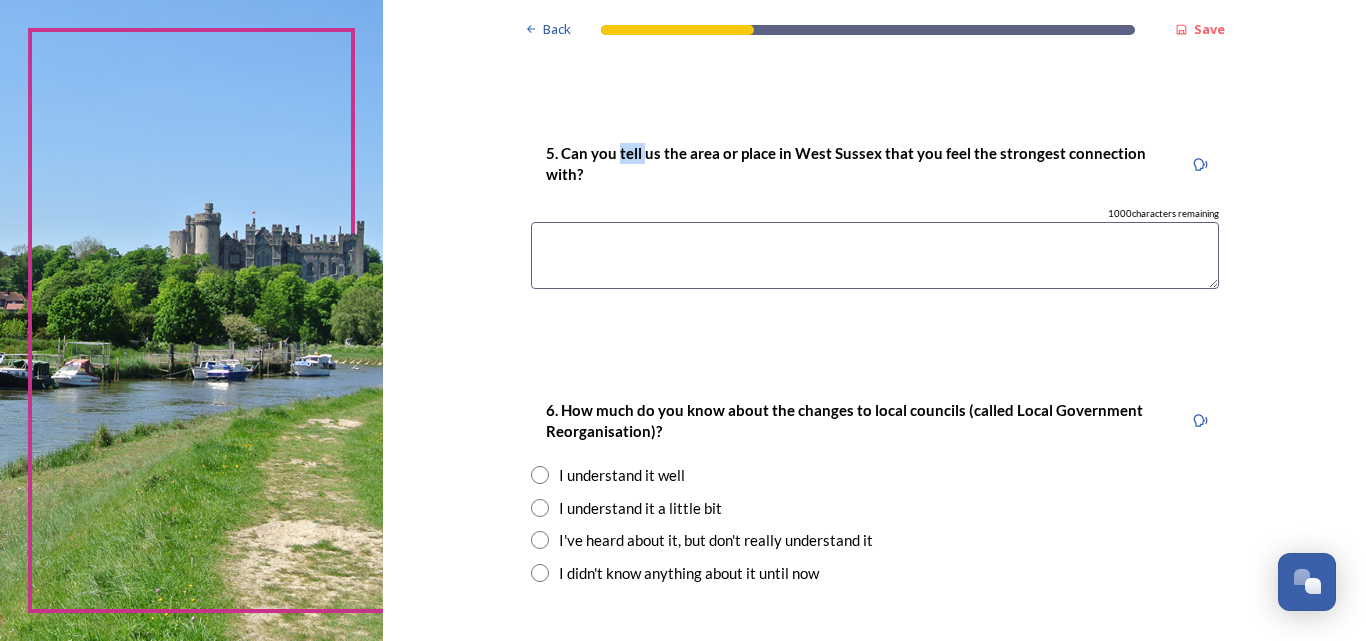 click on "5. Can you tell us the area or place in West Sussex that you feel the strongest connection with?" at bounding box center [847, 163] 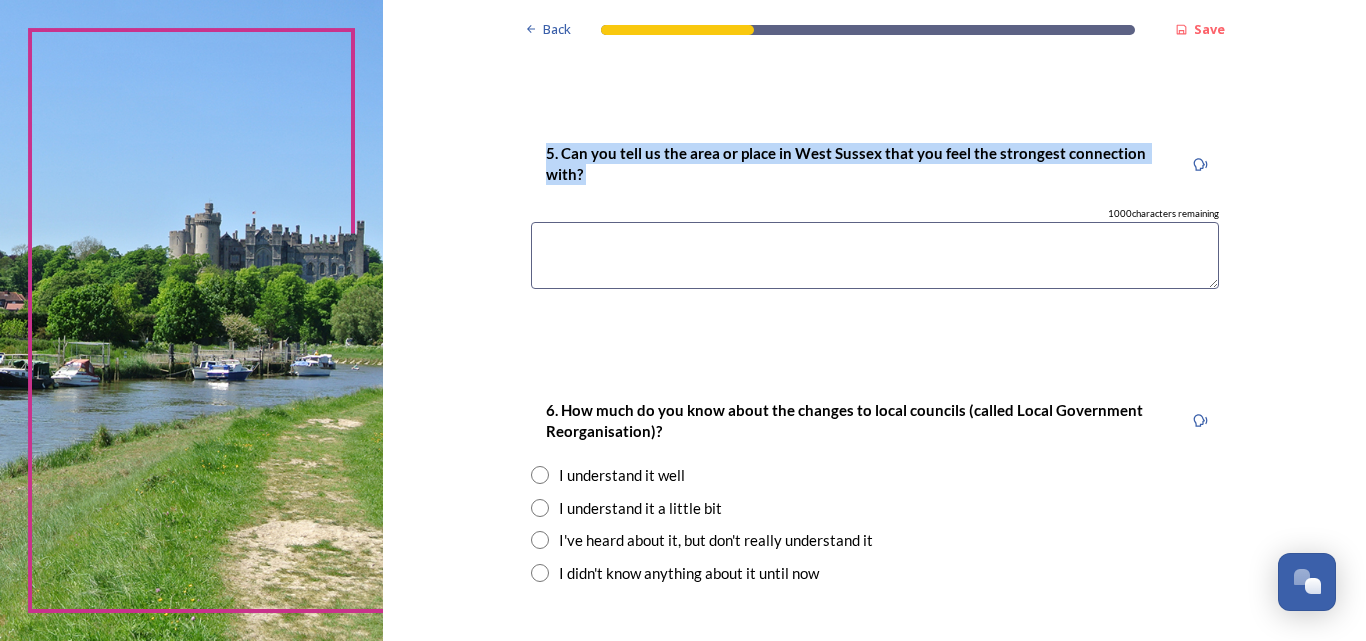 click on "5. Can you tell us the area or place in West Sussex that you feel the strongest connection with?" at bounding box center [847, 163] 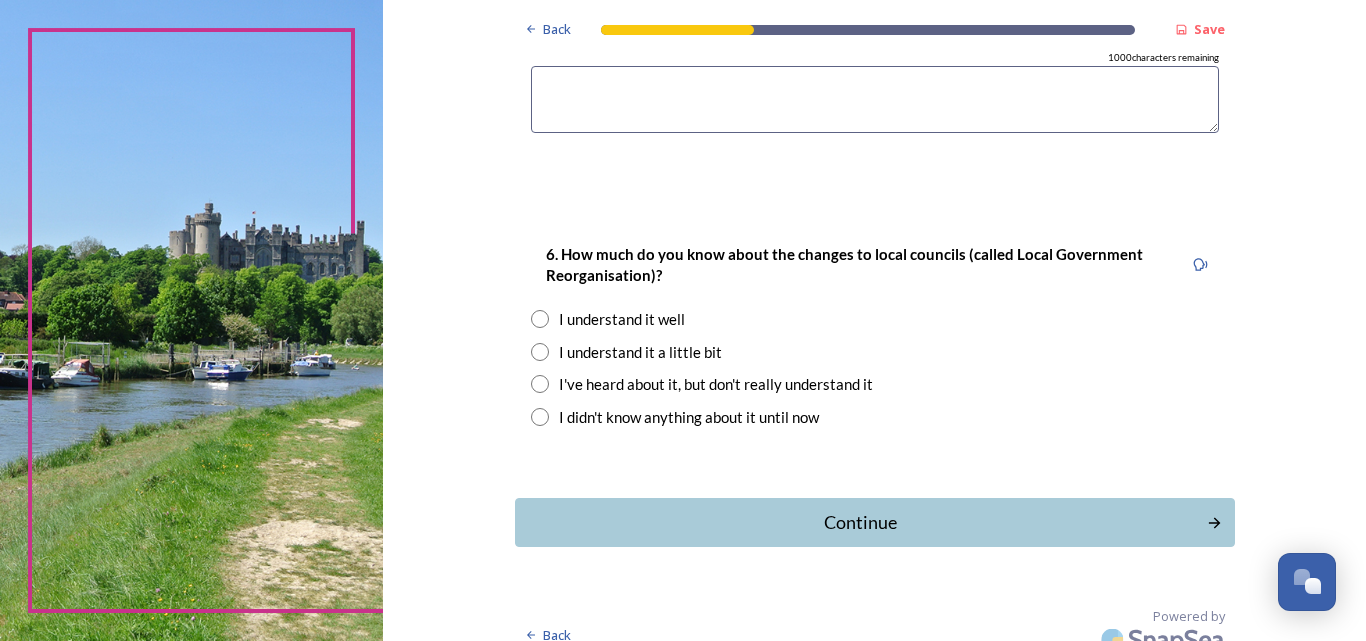 scroll, scrollTop: 2178, scrollLeft: 0, axis: vertical 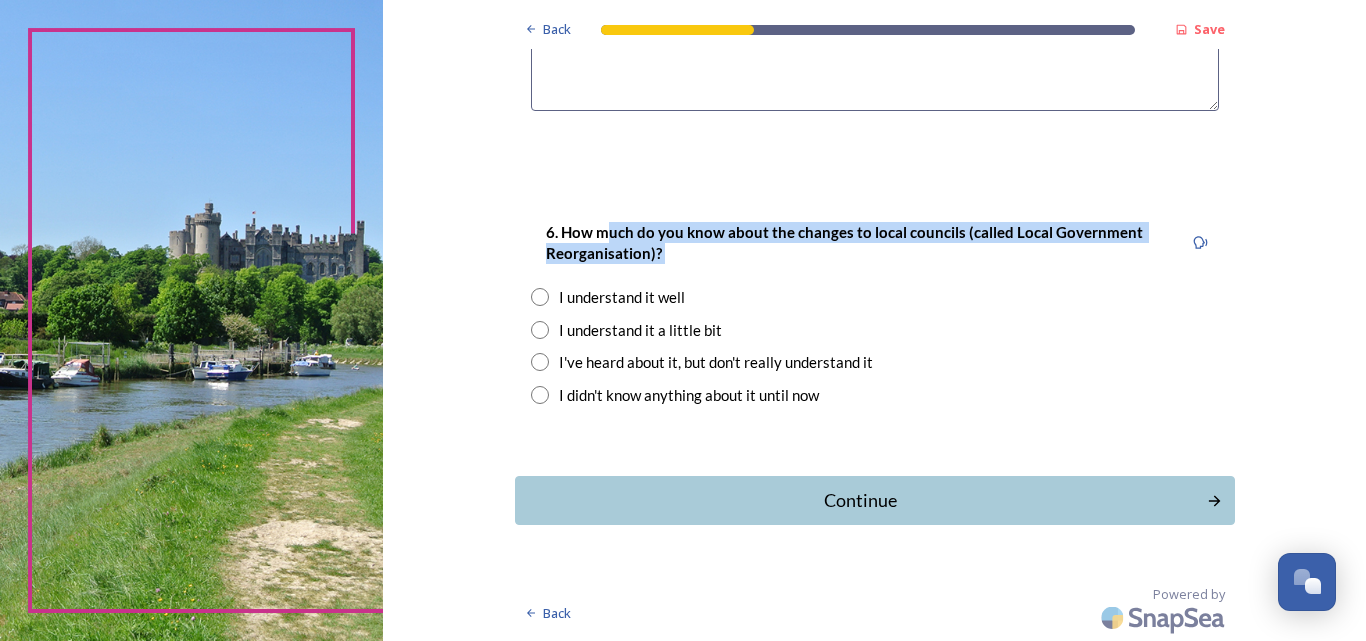 drag, startPoint x: 600, startPoint y: 223, endPoint x: 713, endPoint y: 261, distance: 119.218285 